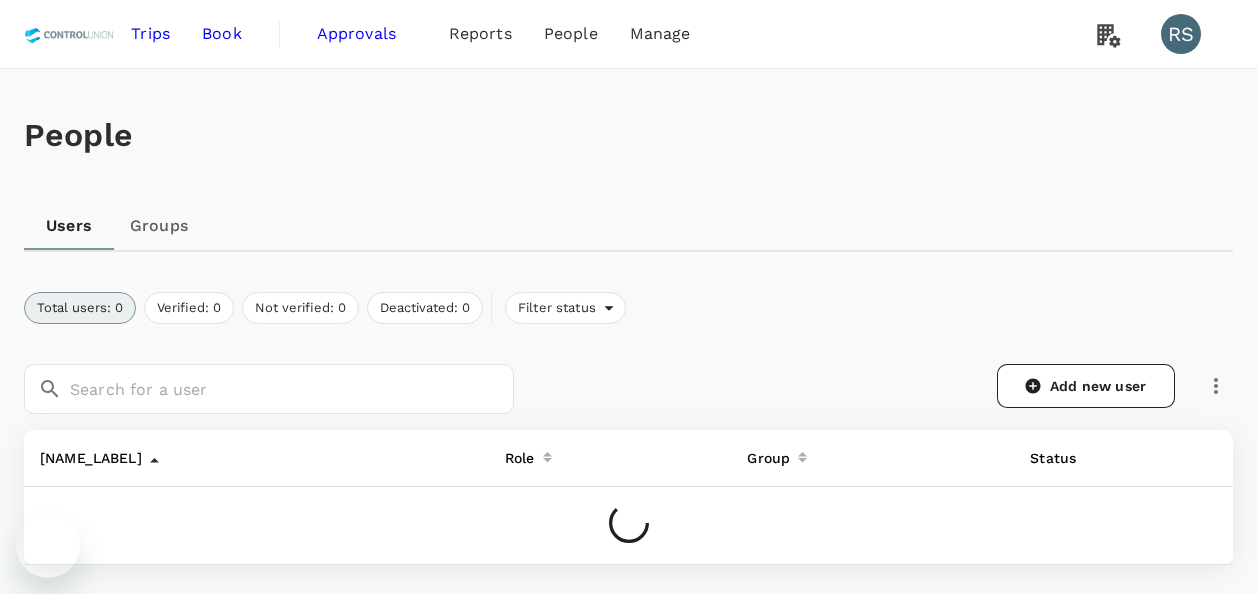 scroll, scrollTop: 0, scrollLeft: 0, axis: both 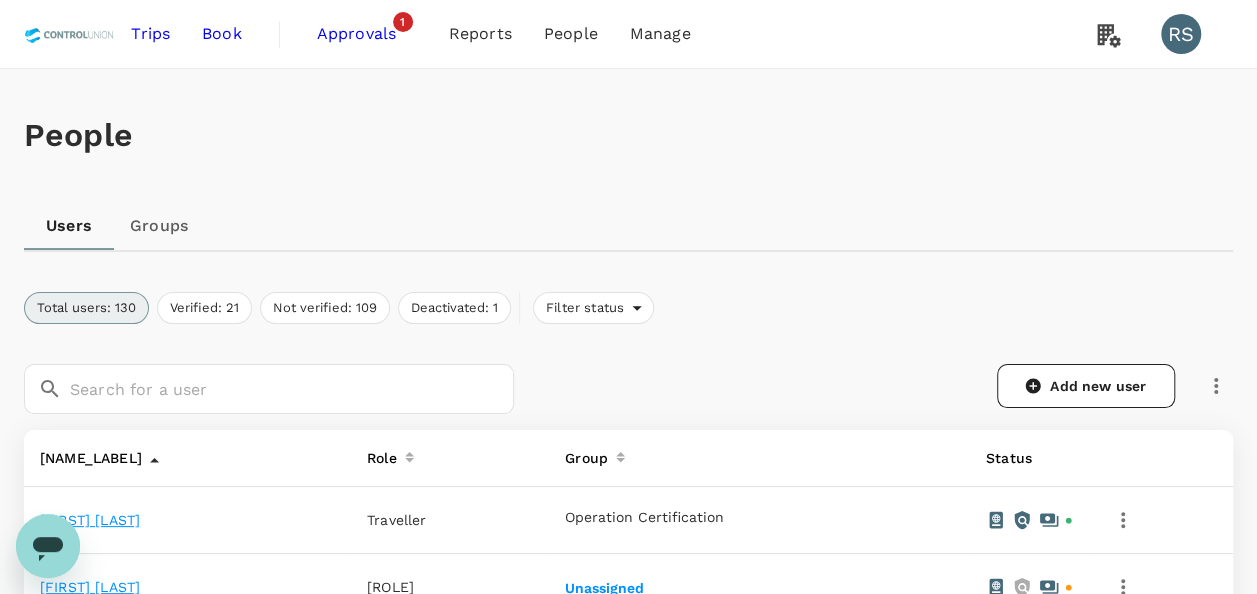 click on "1" at bounding box center (403, 22) 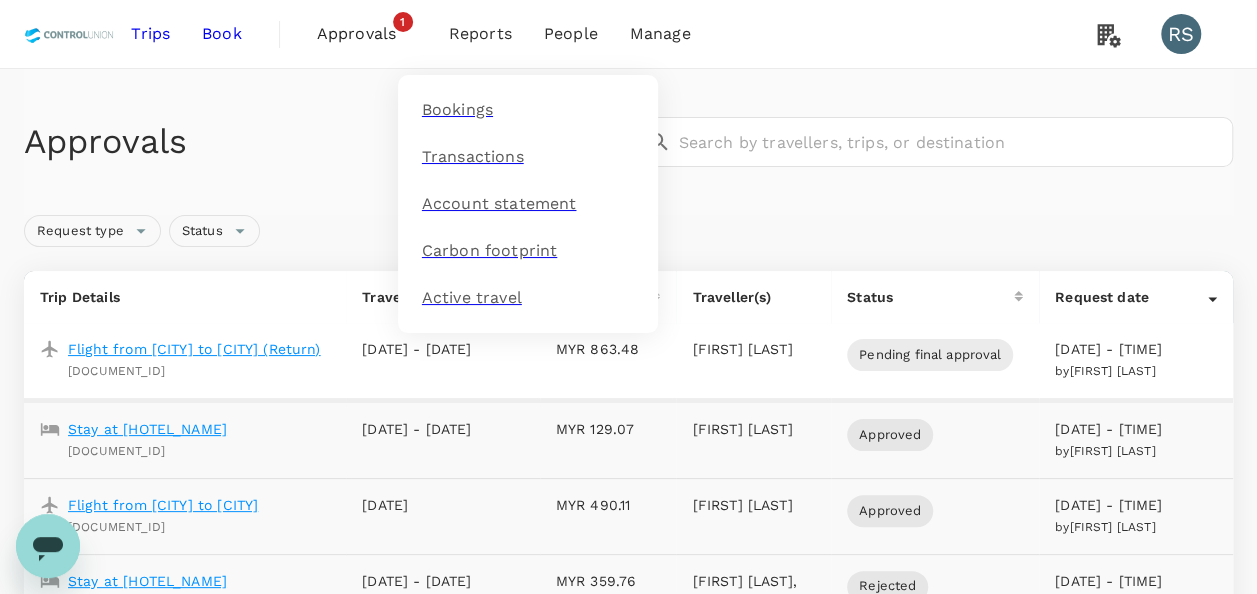 click on "Reports" at bounding box center (480, 34) 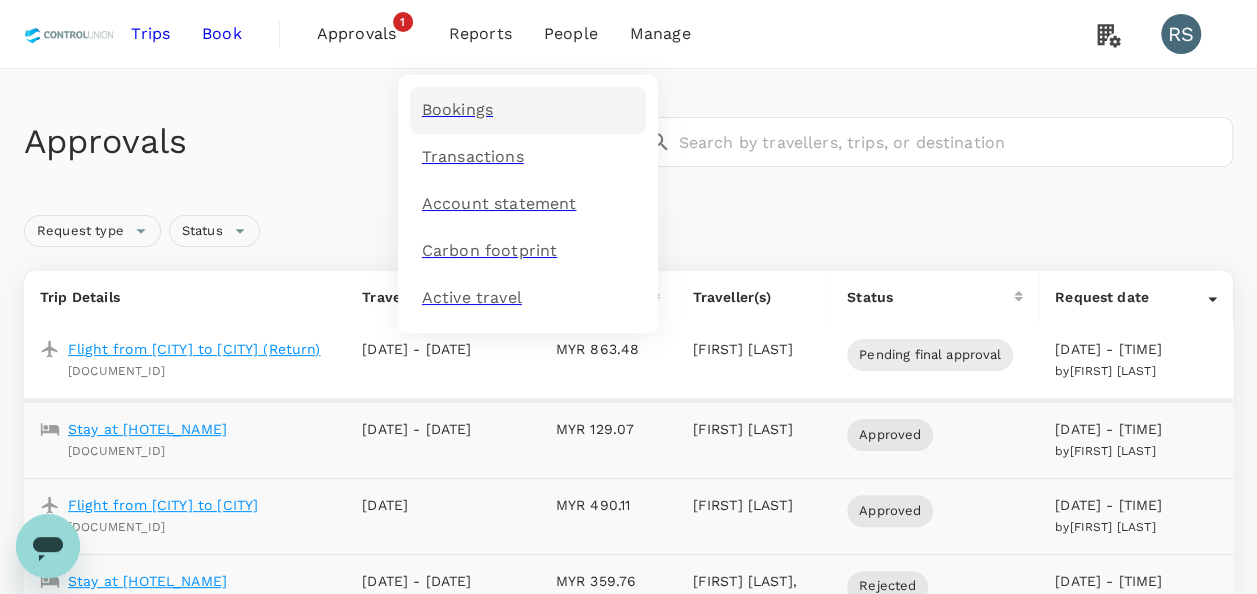 click on "Bookings" at bounding box center [457, 110] 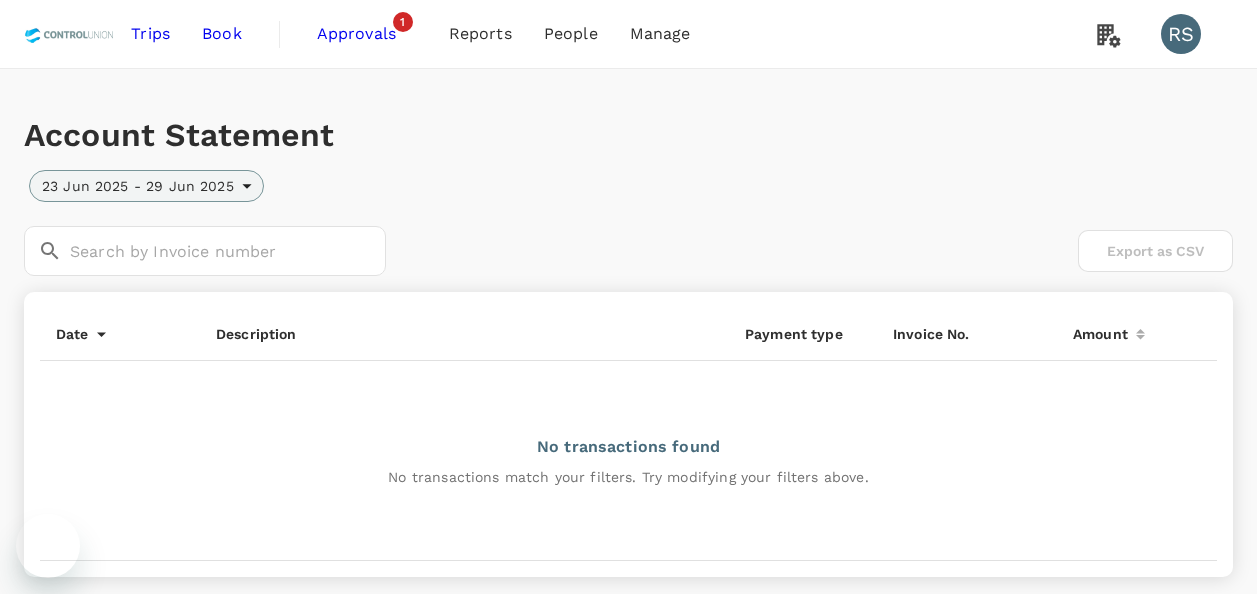 scroll, scrollTop: 0, scrollLeft: 0, axis: both 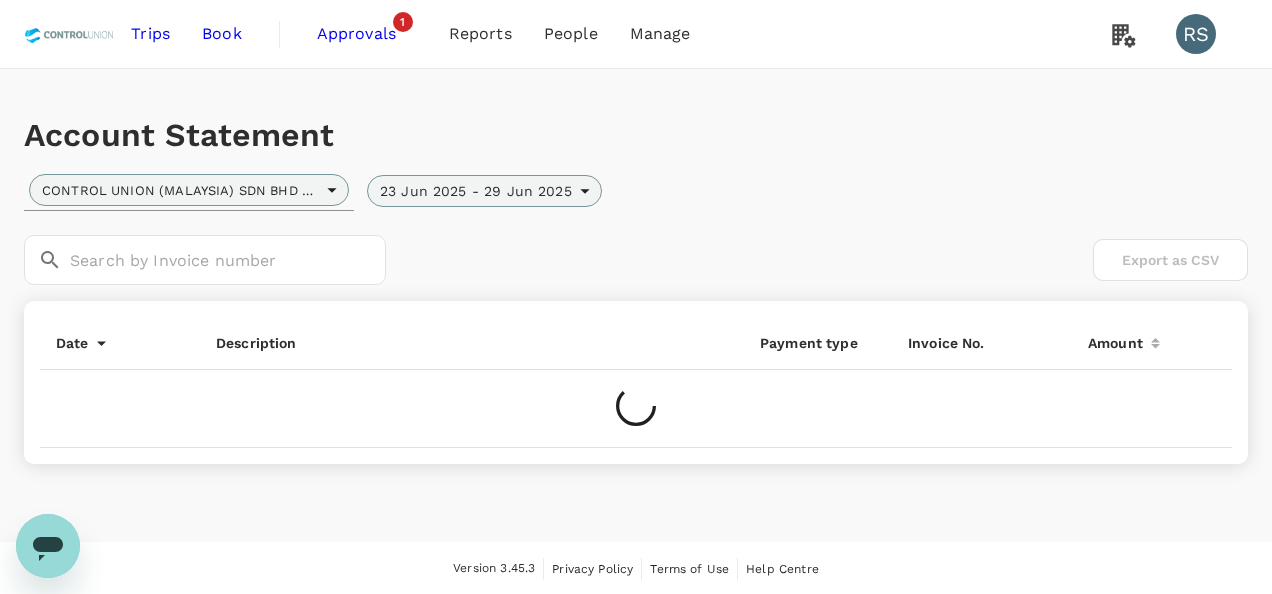 click on "23 Jun 2025 - 29 Jun 2025" at bounding box center (484, 191) 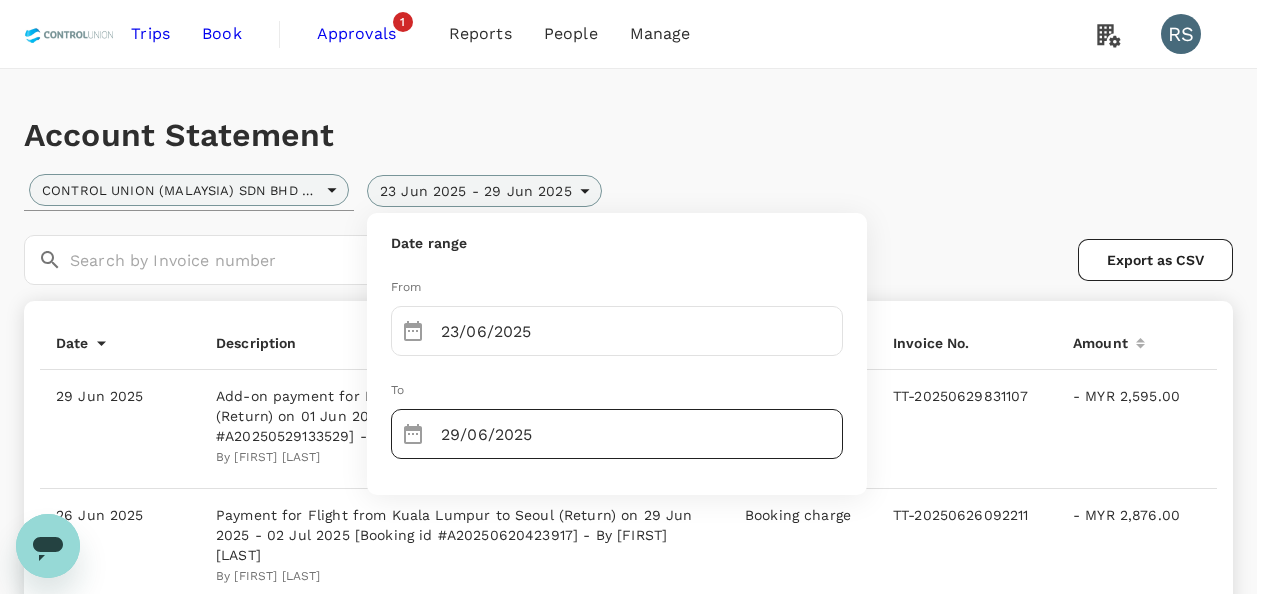click on "29/06/2025" at bounding box center (642, 434) 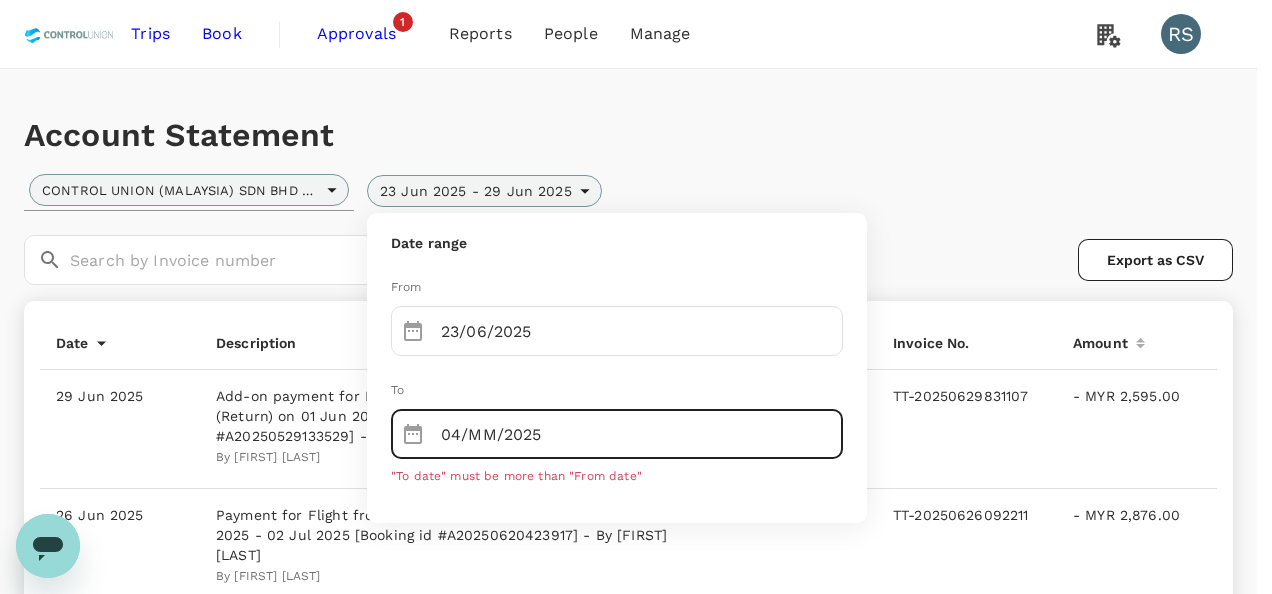 click on "04/MM/2025" at bounding box center [642, 434] 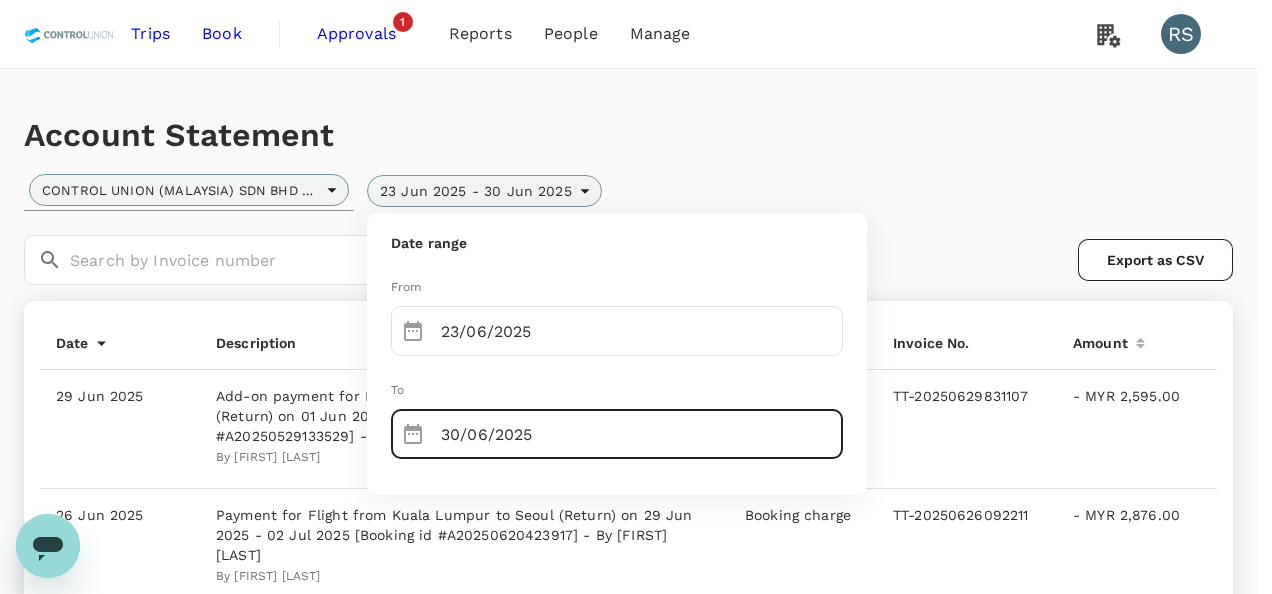 type on "30/06/2025" 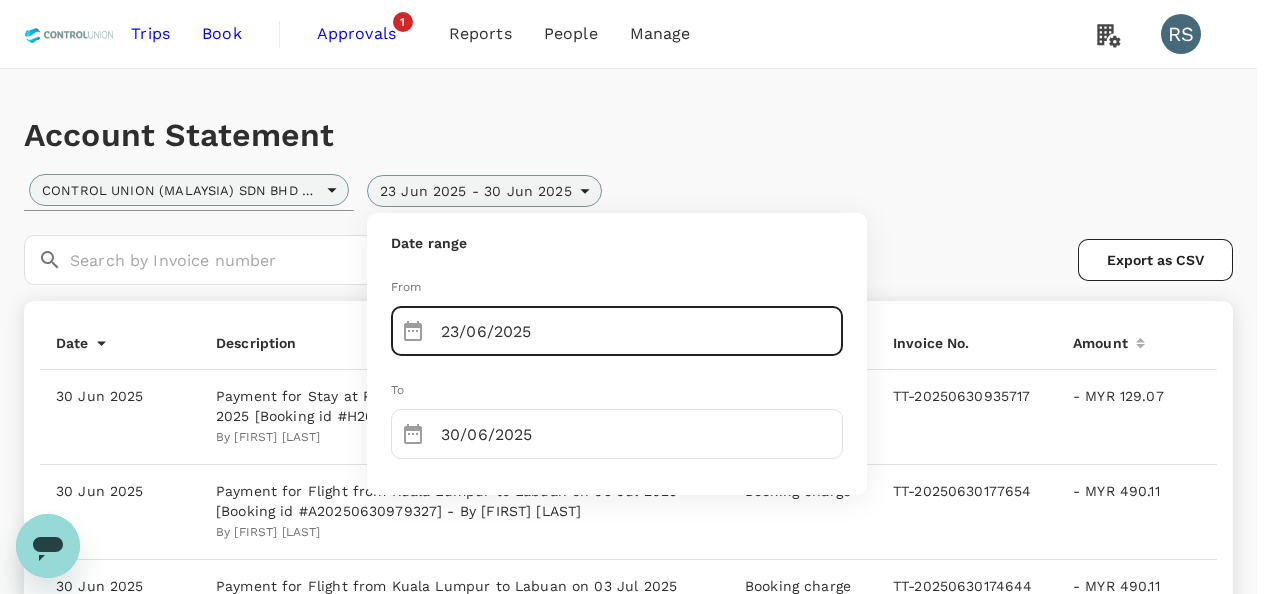 click on "23/06/2025" at bounding box center (642, 331) 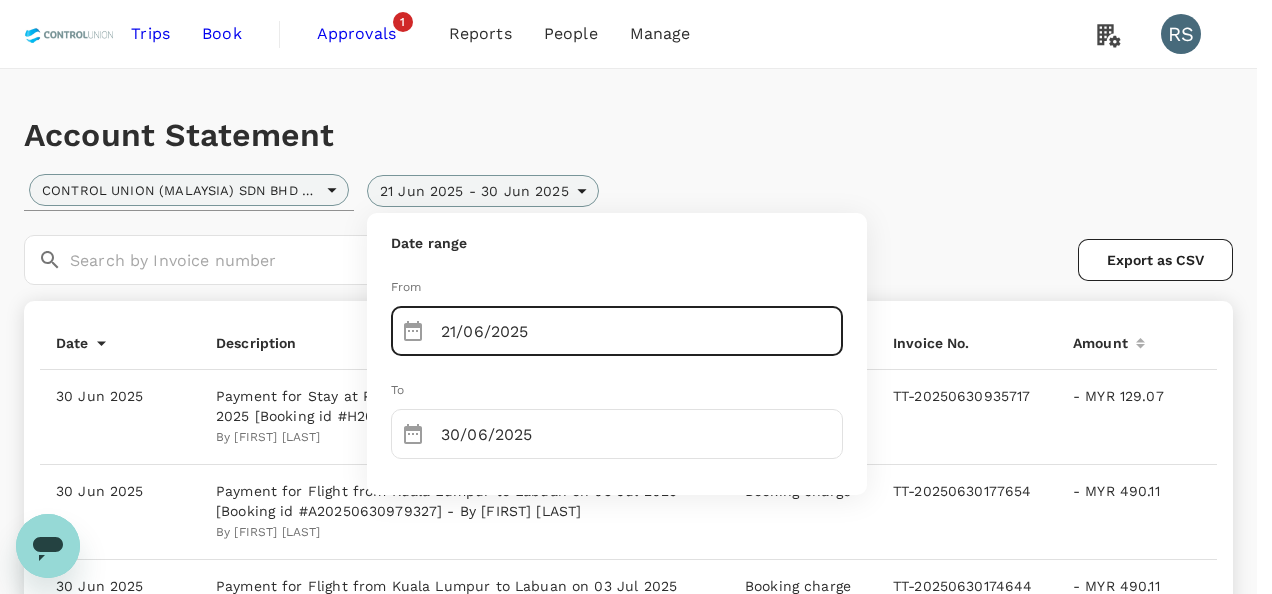 type on "21/06/2025" 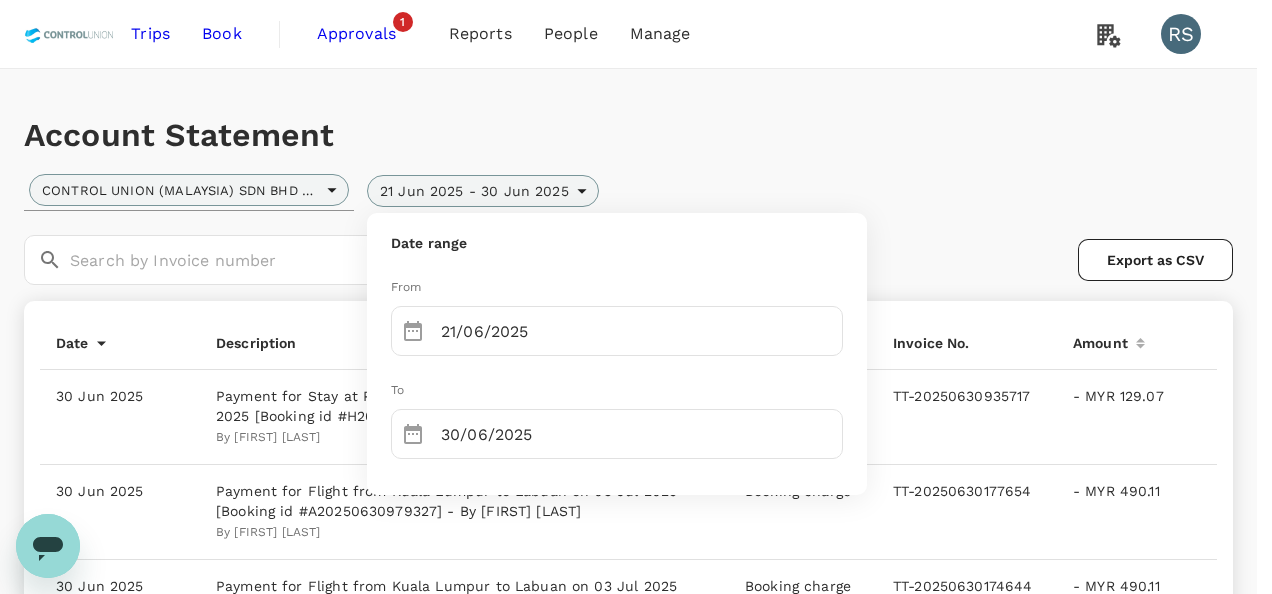 click at bounding box center [636, 297] 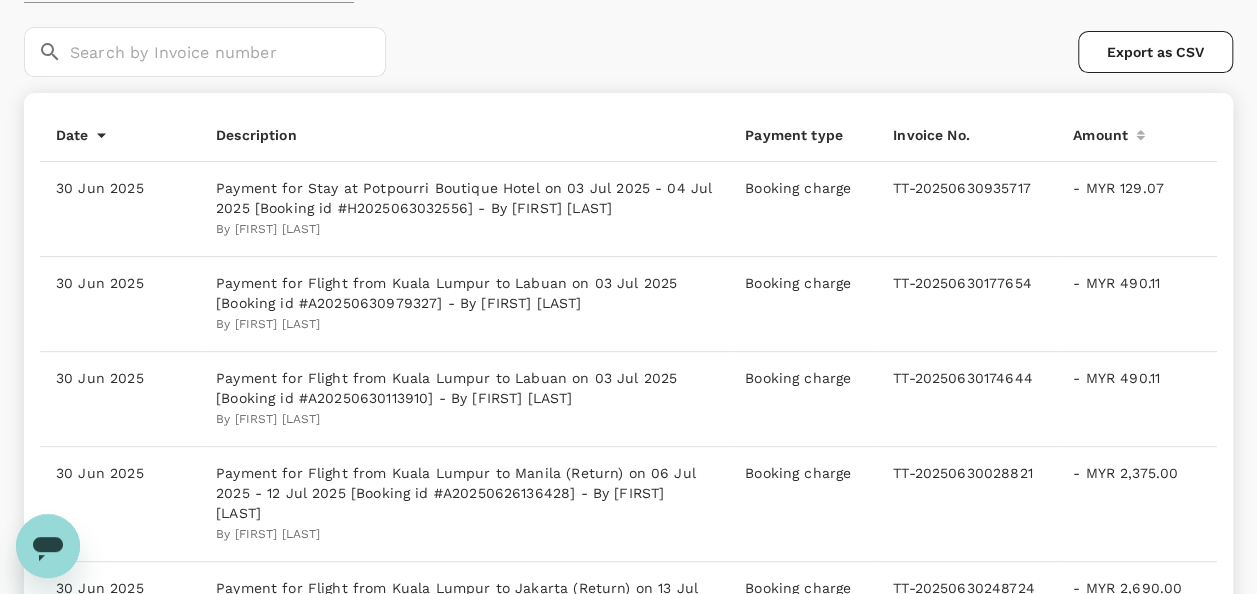 scroll, scrollTop: 0, scrollLeft: 0, axis: both 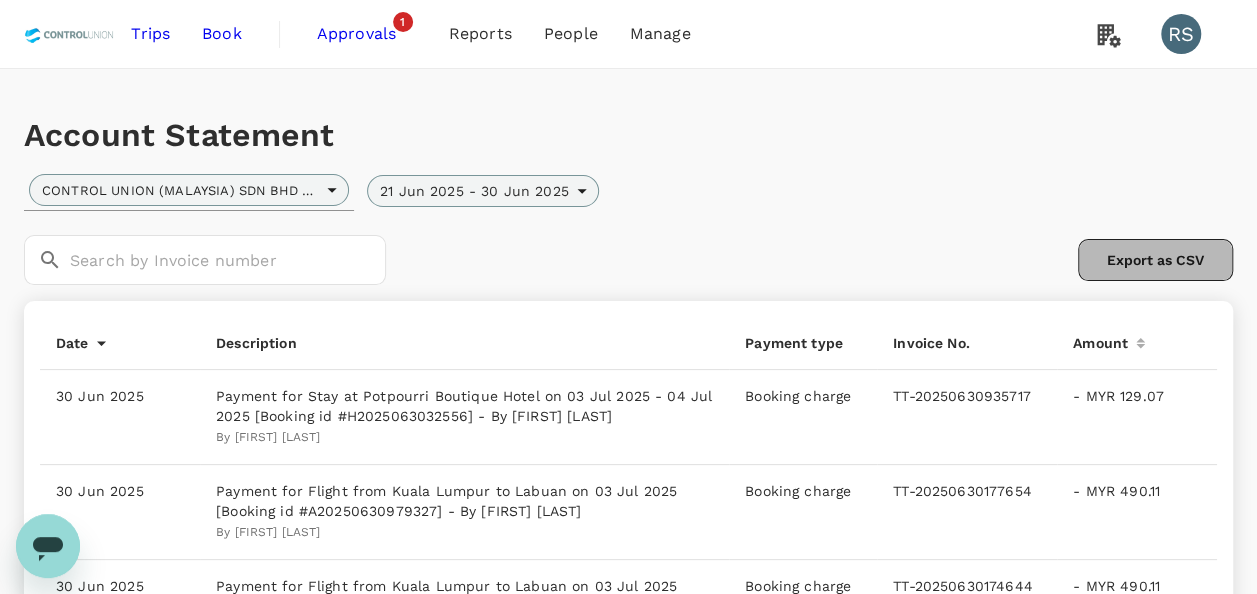 click on "Export as CSV" at bounding box center [1155, 260] 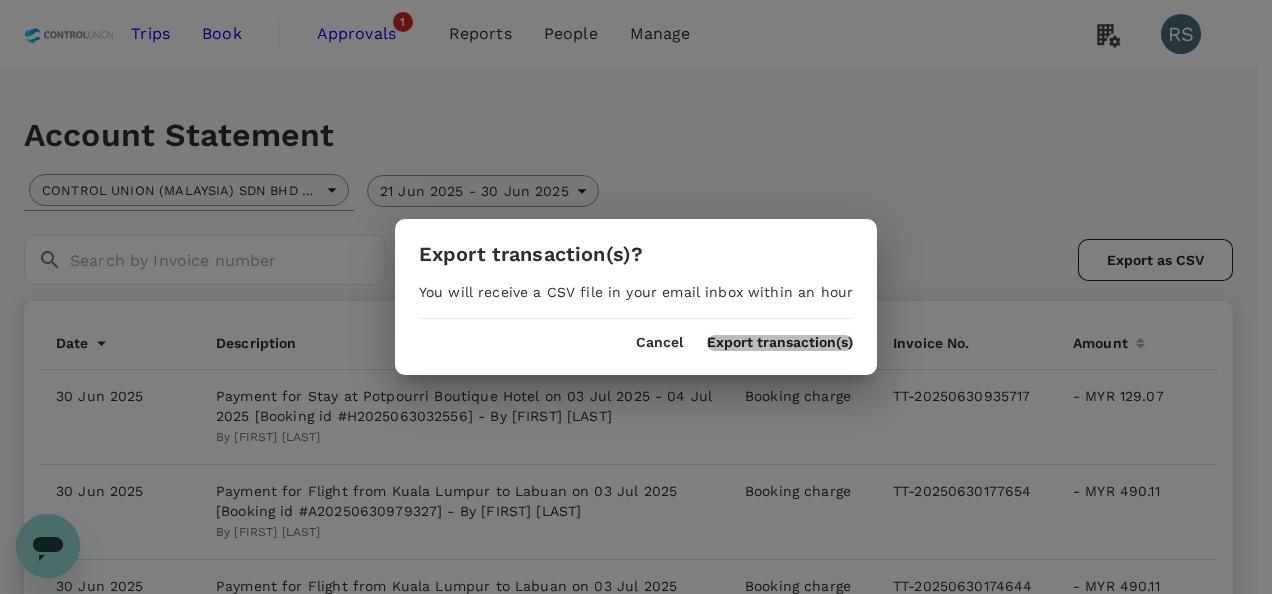 click on "Export transaction(s)" at bounding box center (780, 343) 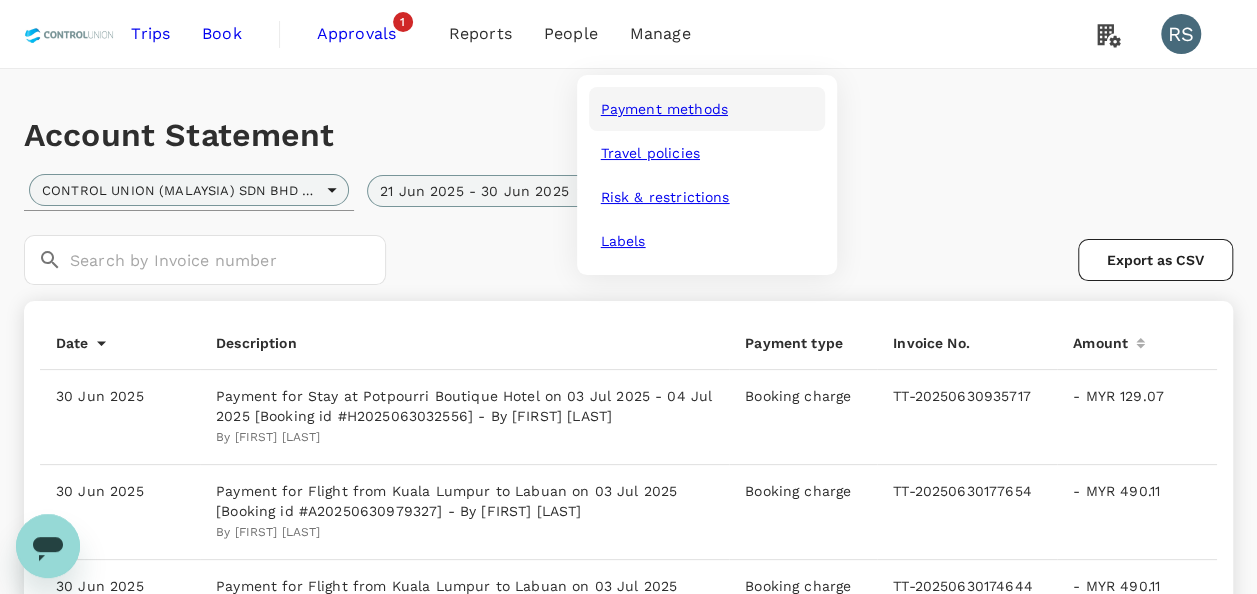 click on "Payment methods" at bounding box center (664, 109) 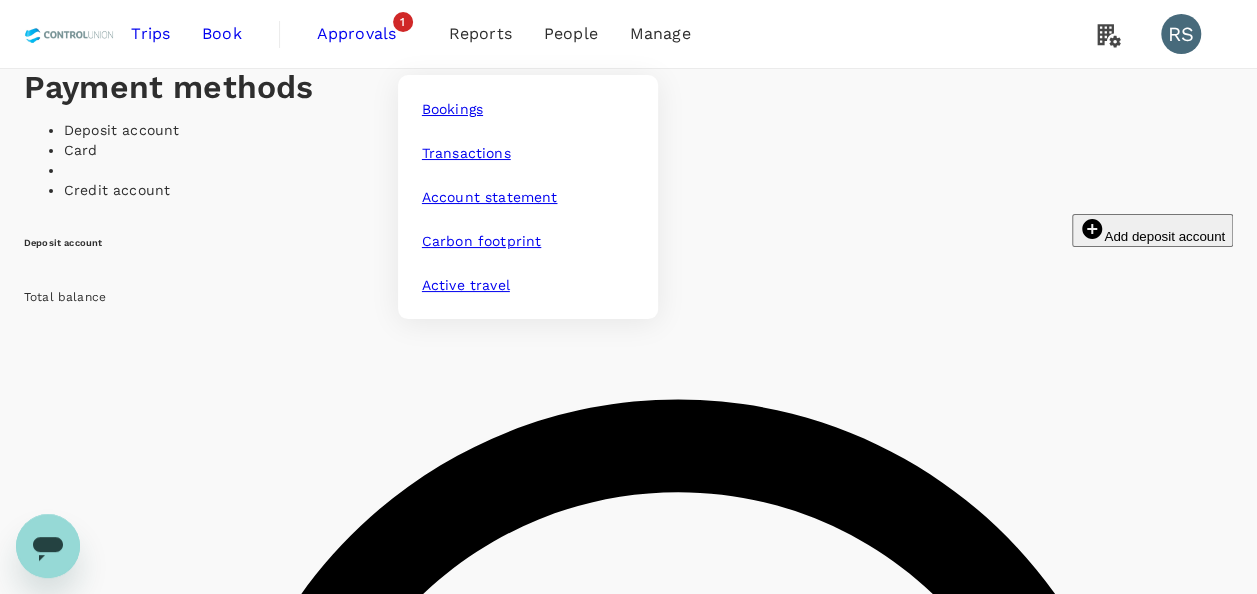 click on "Reports" at bounding box center (480, 34) 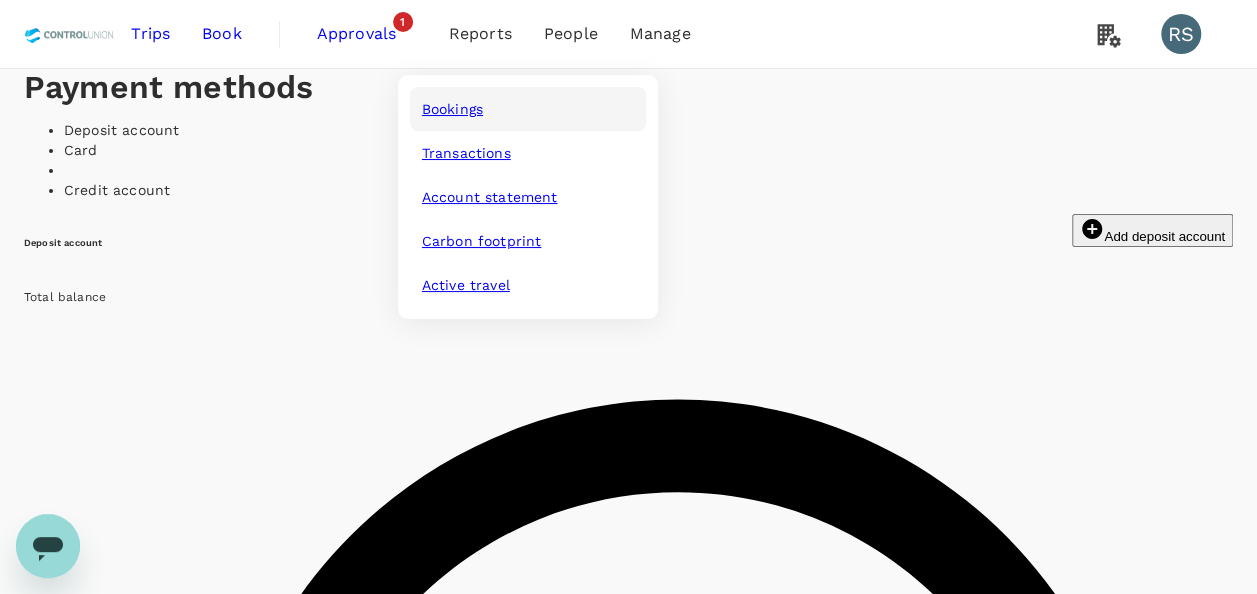 click on "Bookings" at bounding box center [452, 109] 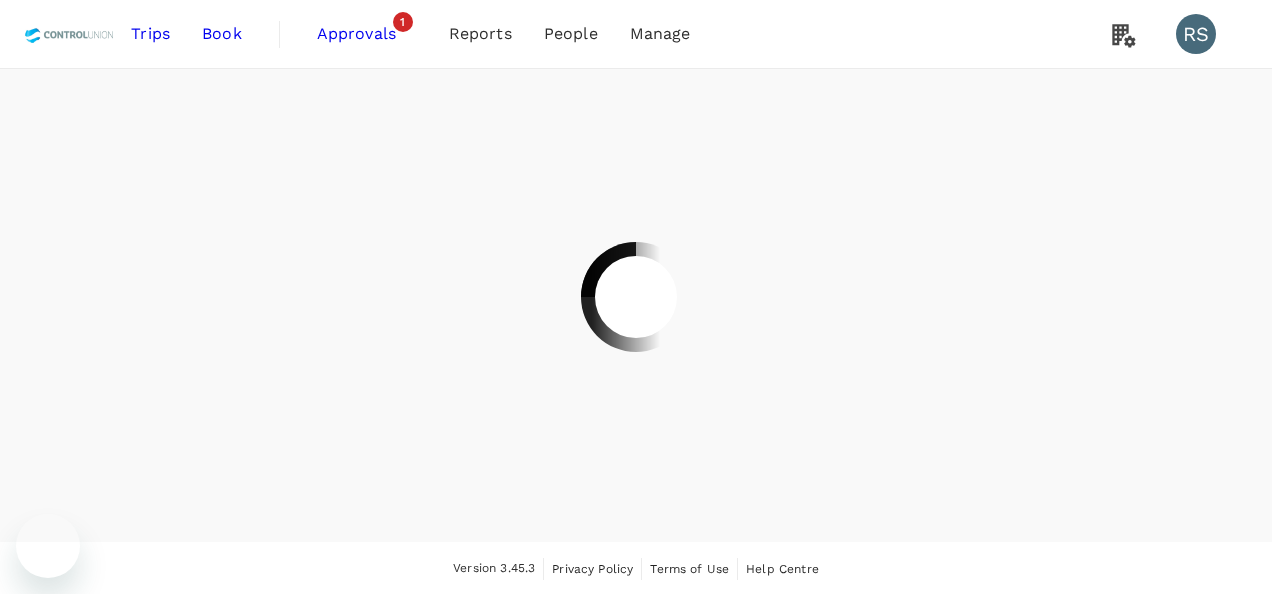 scroll, scrollTop: 0, scrollLeft: 0, axis: both 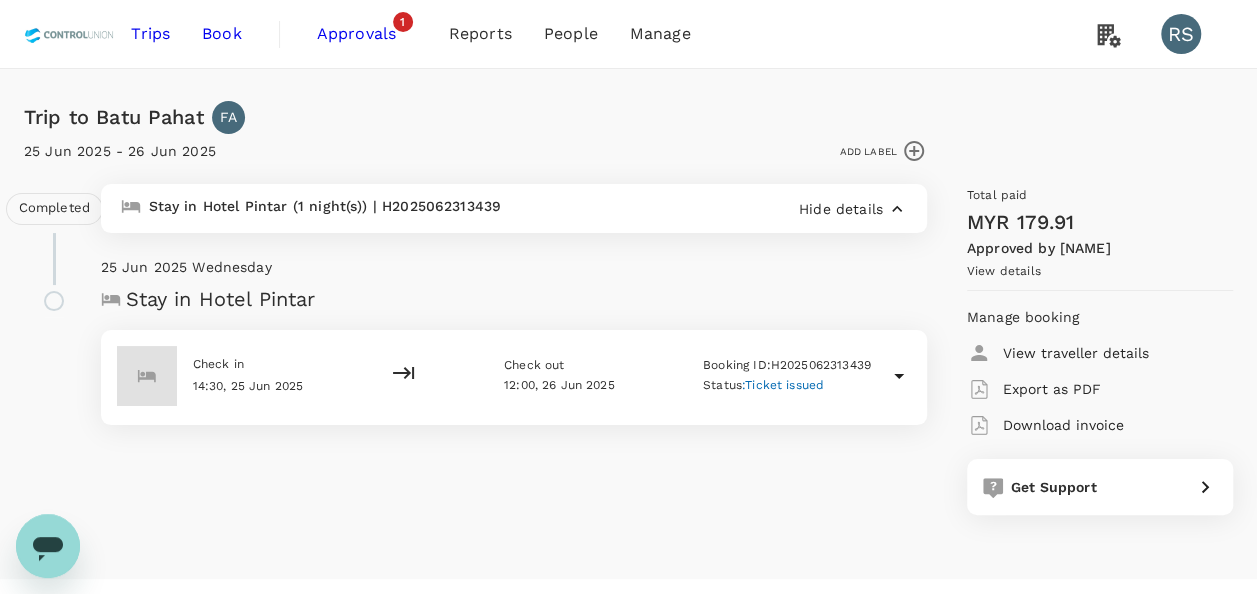 click on "View details" at bounding box center [1004, 271] 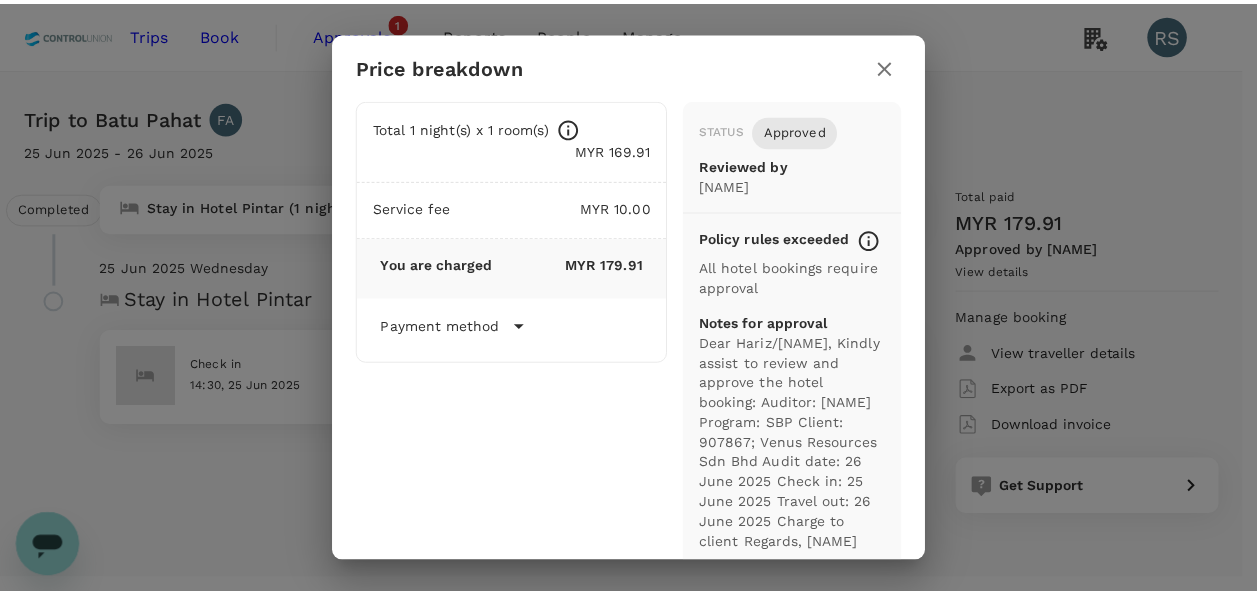 scroll, scrollTop: 0, scrollLeft: 0, axis: both 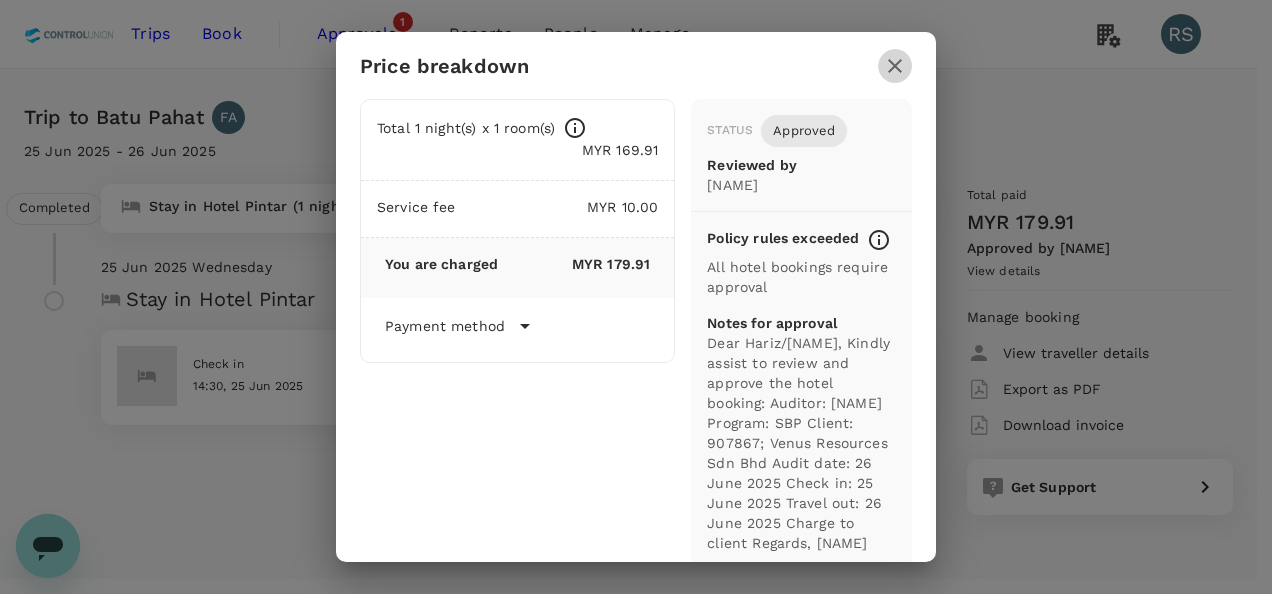 click at bounding box center (895, 66) 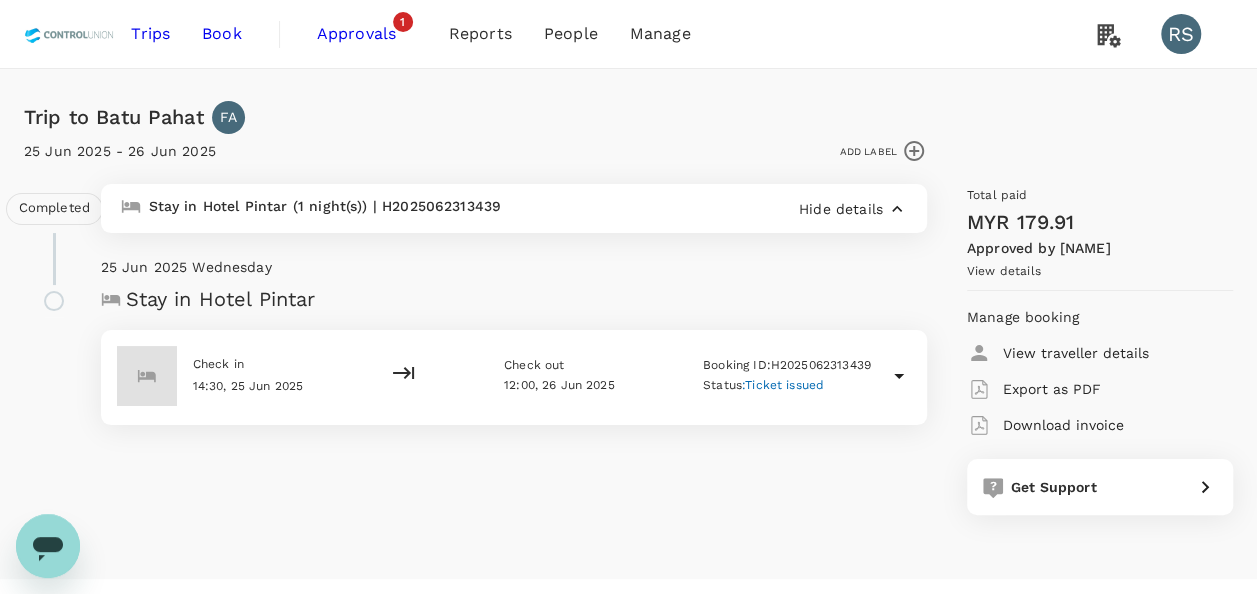 click on "Download invoice" at bounding box center [1076, 353] 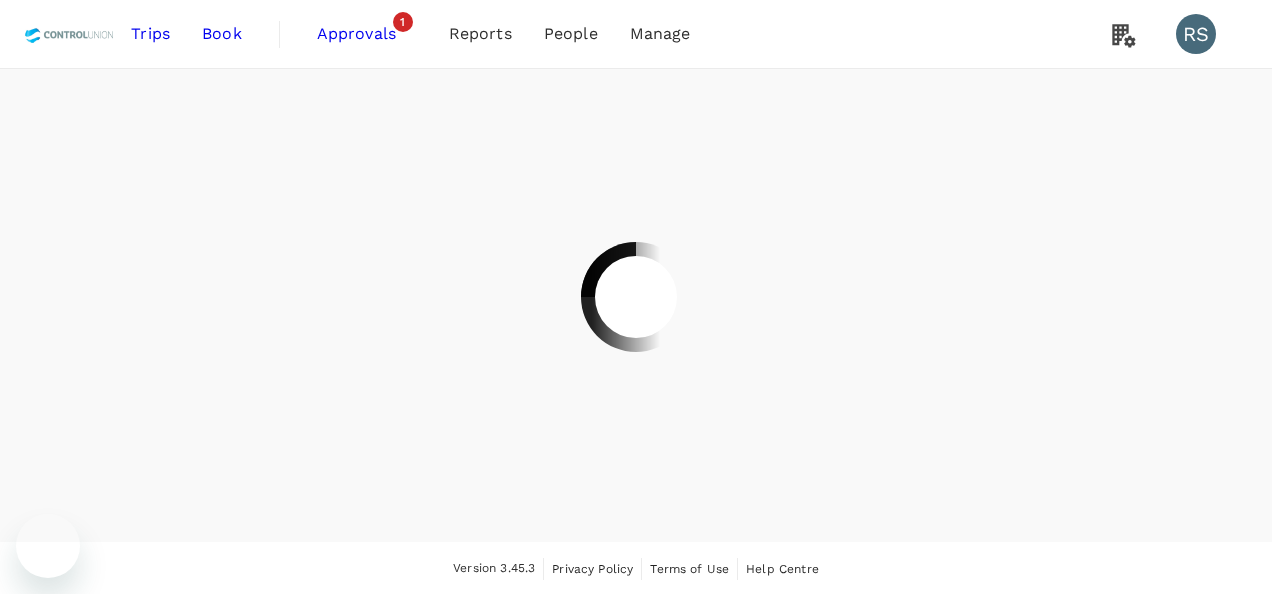 scroll, scrollTop: 0, scrollLeft: 0, axis: both 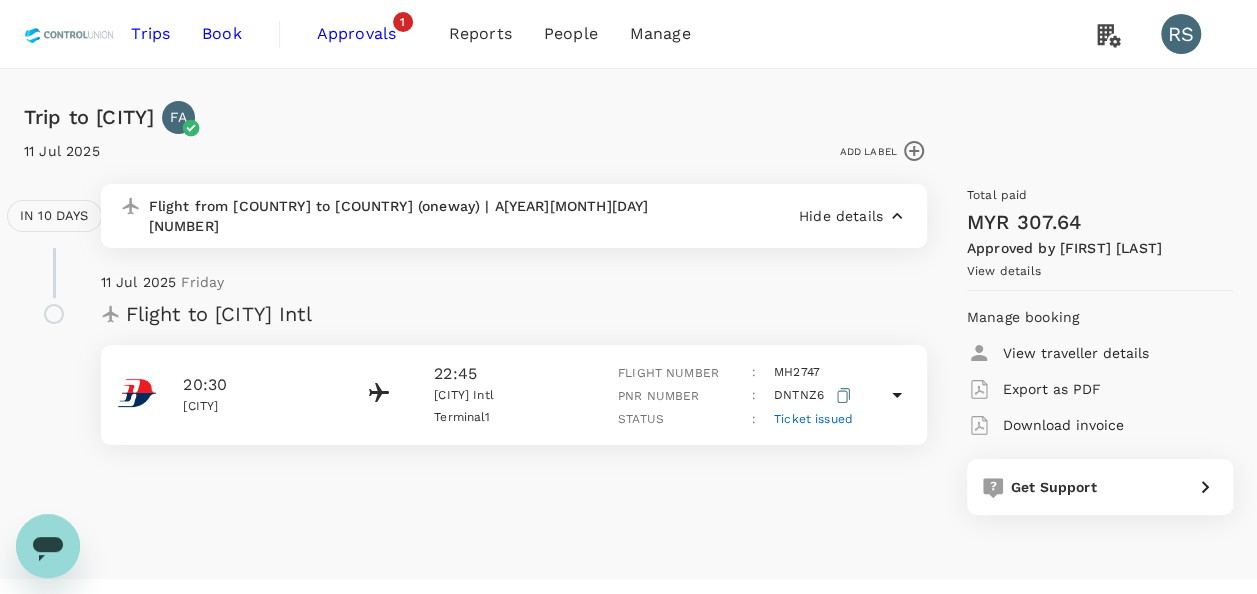 click on "View details" at bounding box center (1004, 271) 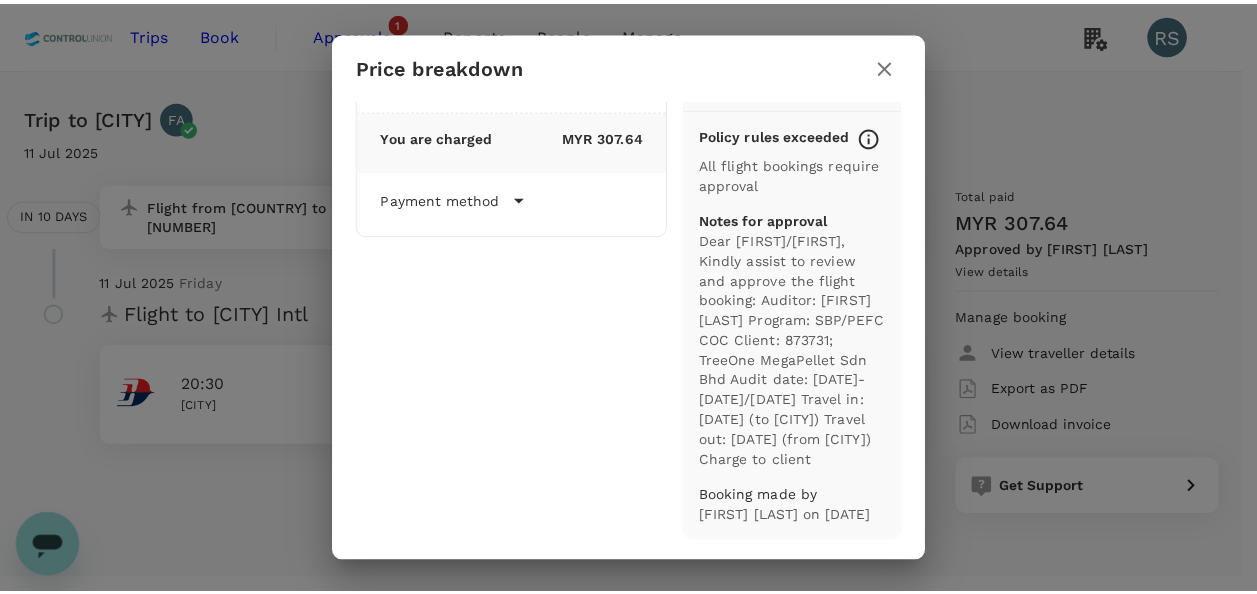 scroll, scrollTop: 0, scrollLeft: 0, axis: both 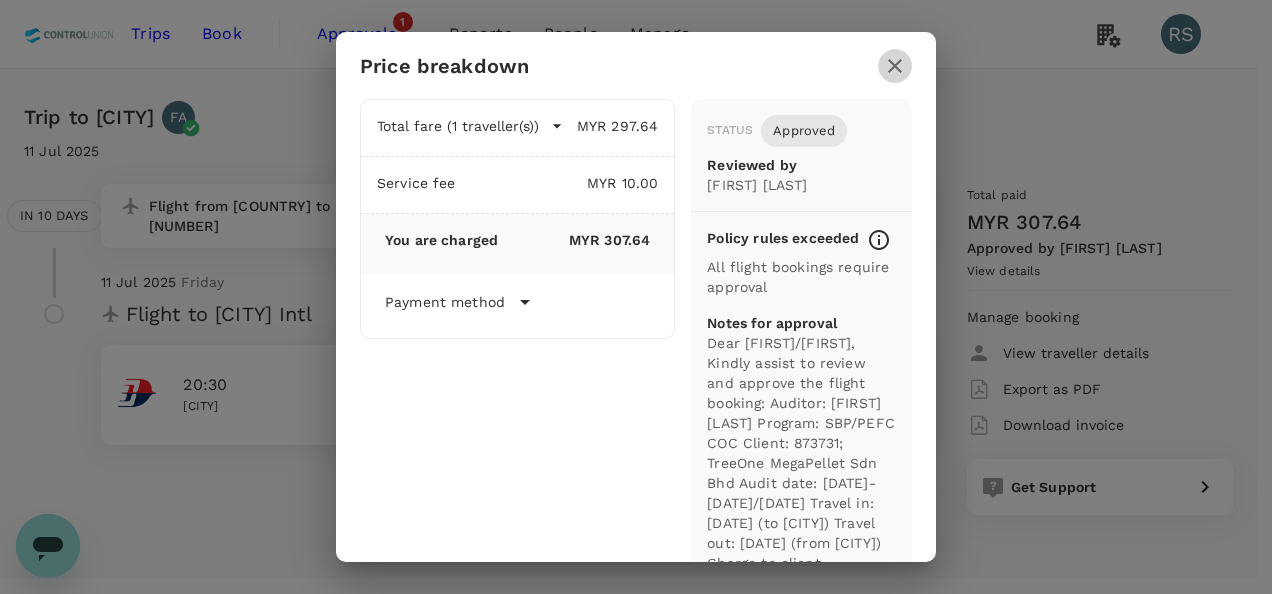 click at bounding box center [895, 66] 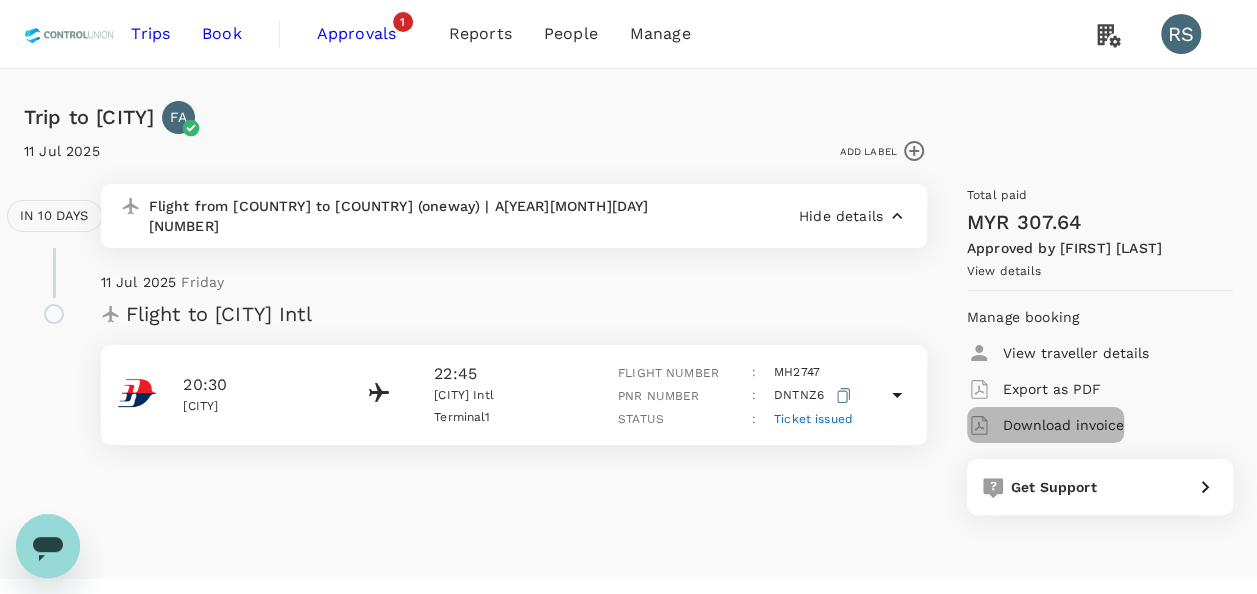 click on "Download invoice" at bounding box center [1076, 353] 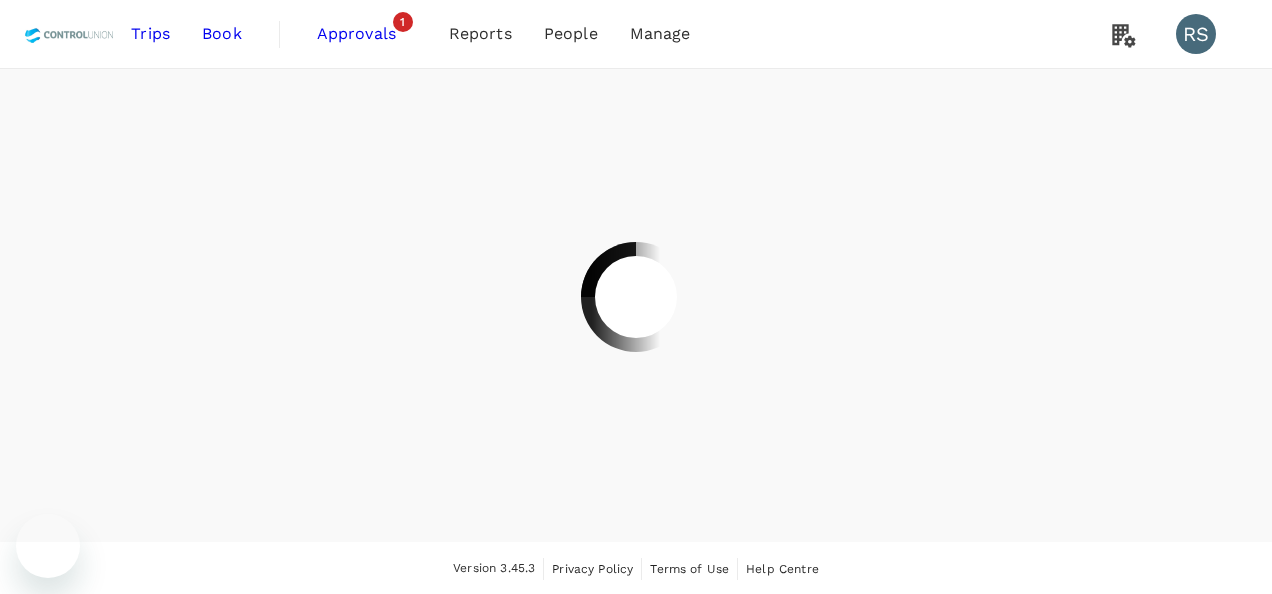 scroll, scrollTop: 0, scrollLeft: 0, axis: both 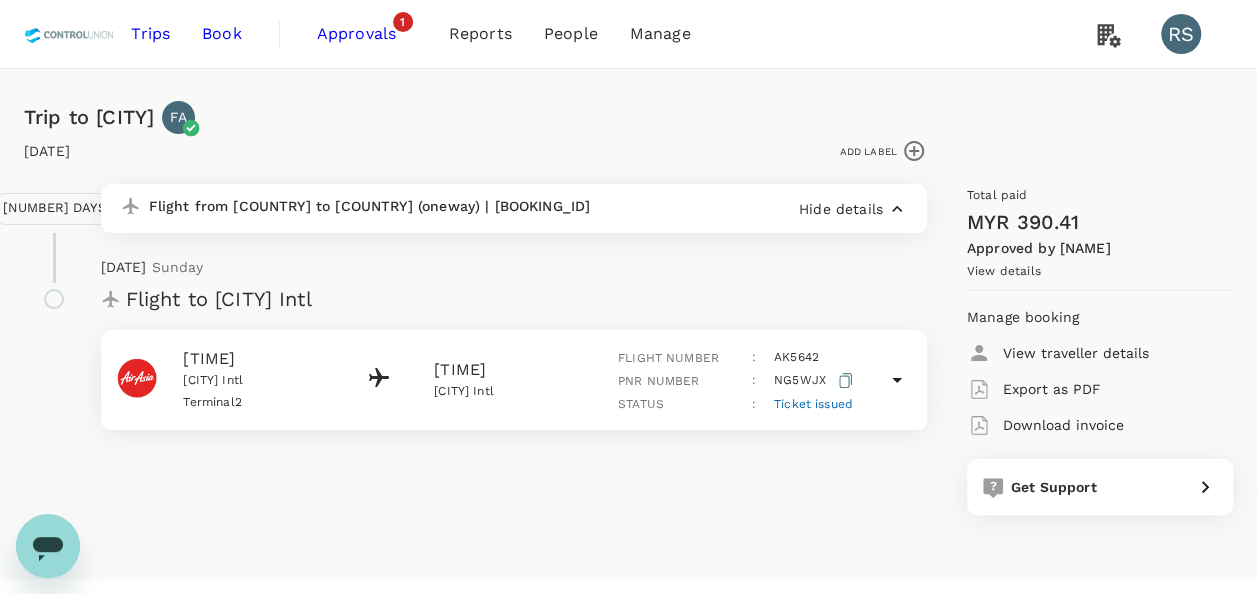 click on "View details" at bounding box center (1004, 271) 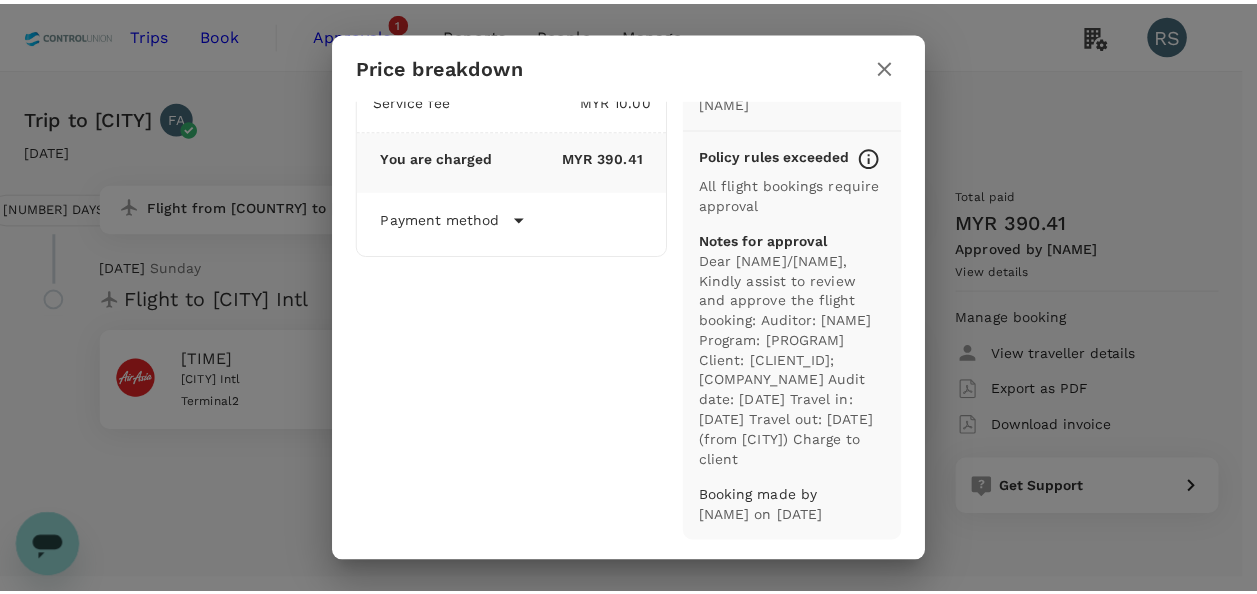 scroll, scrollTop: 0, scrollLeft: 0, axis: both 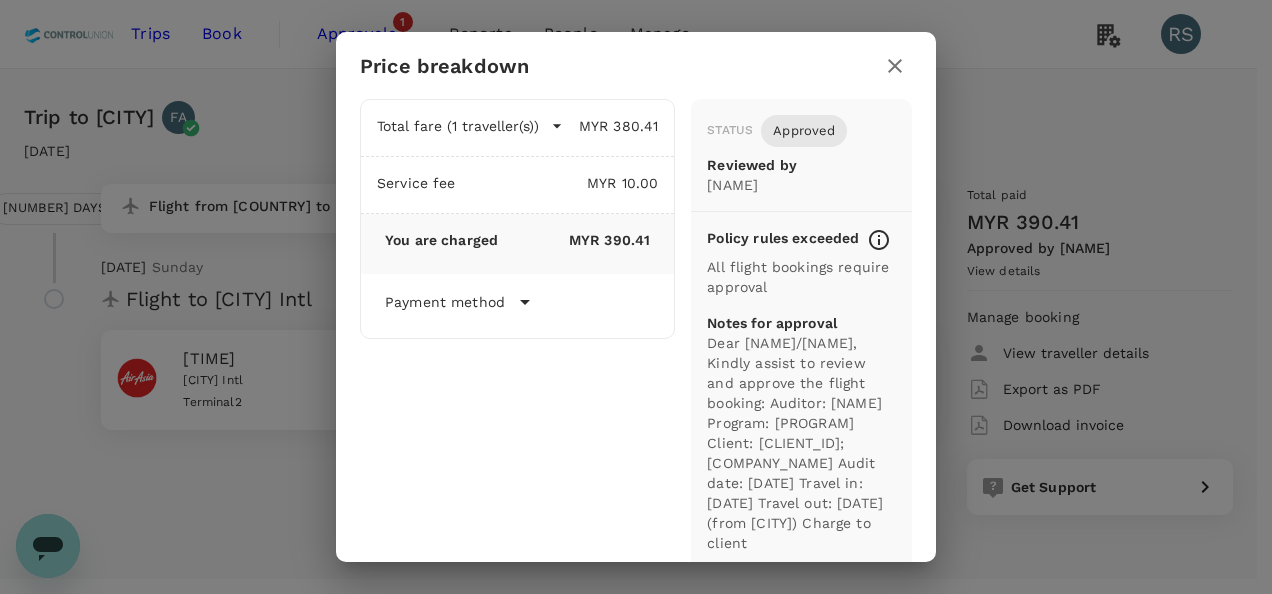 click at bounding box center [895, 66] 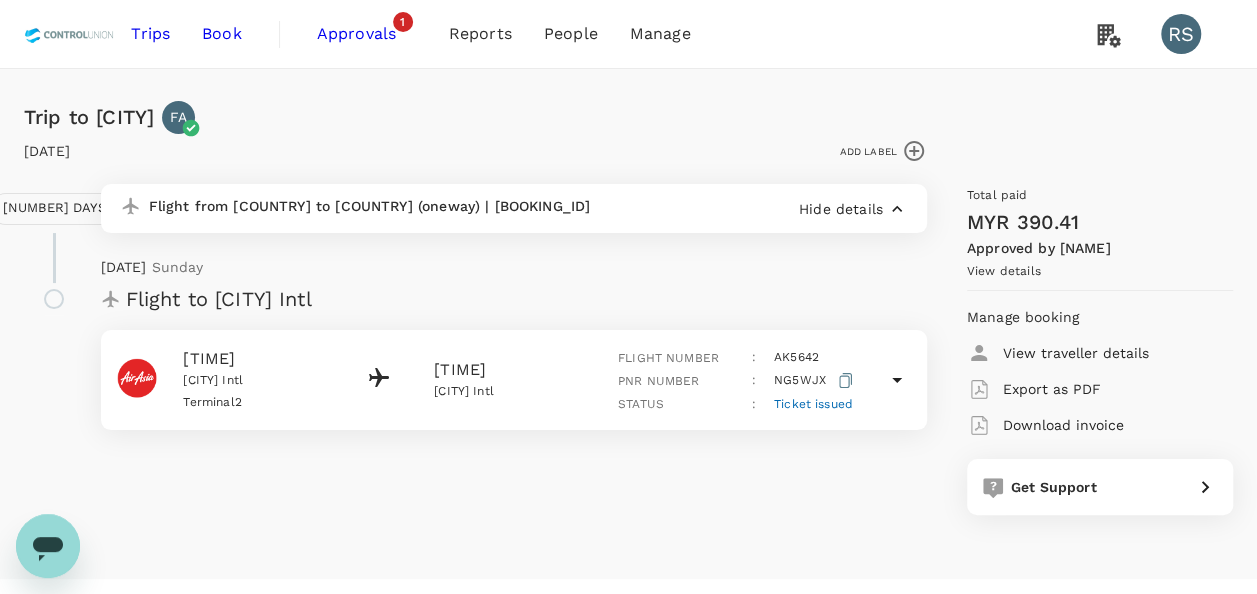 click on "Download invoice" at bounding box center (1076, 353) 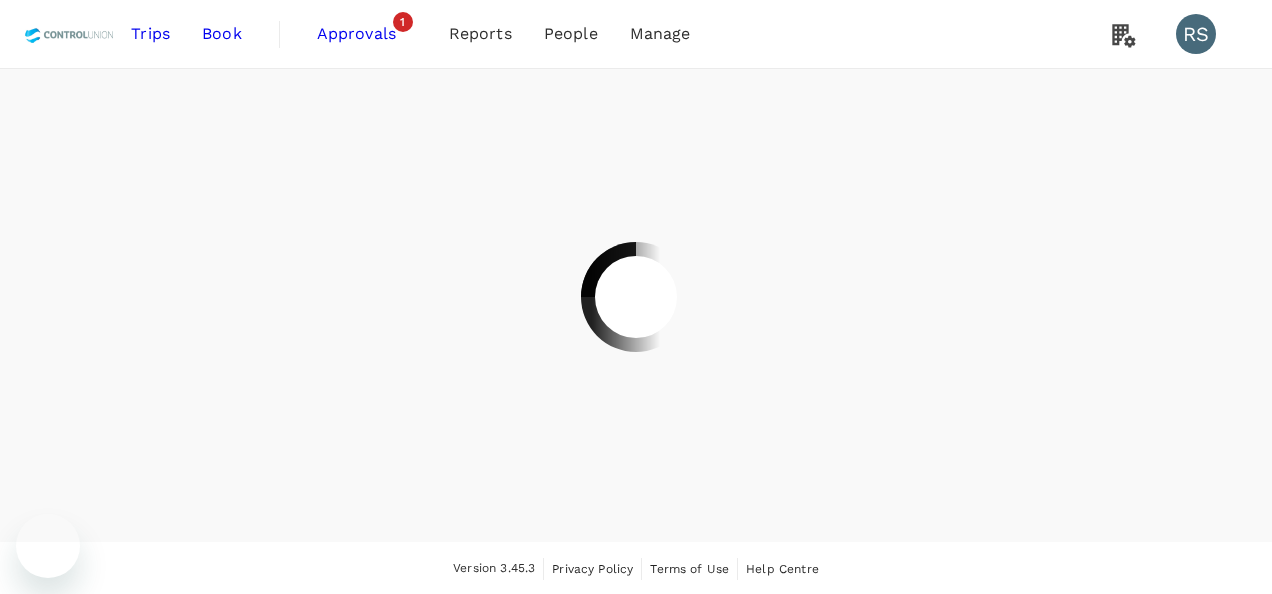 scroll, scrollTop: 0, scrollLeft: 0, axis: both 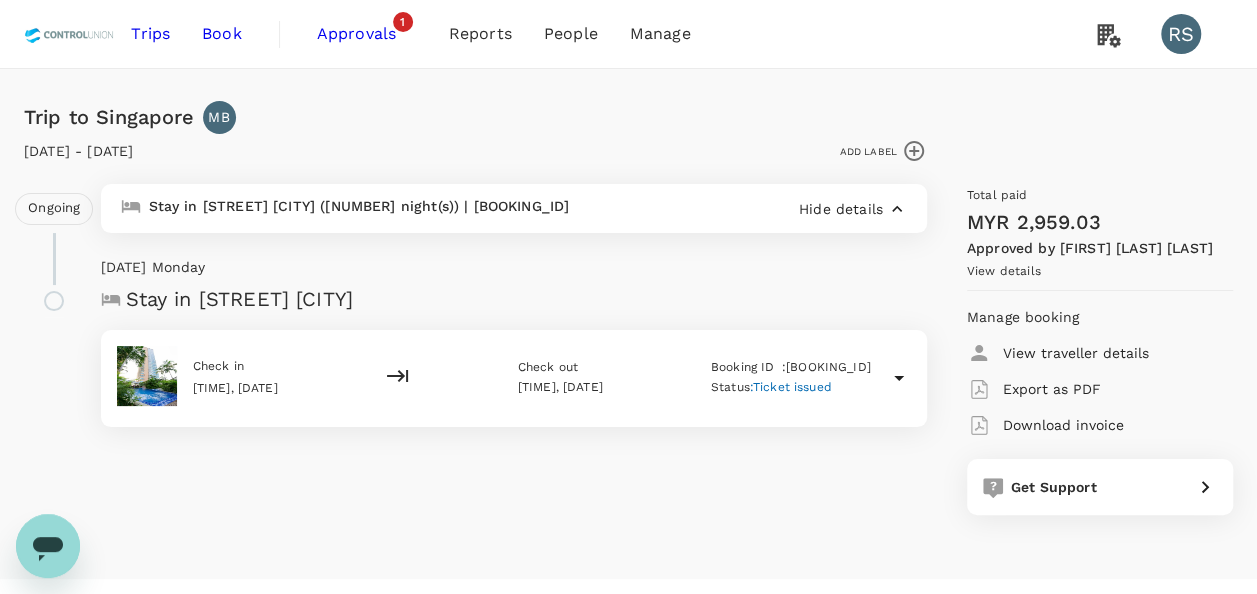 click on "View details" at bounding box center (1004, 271) 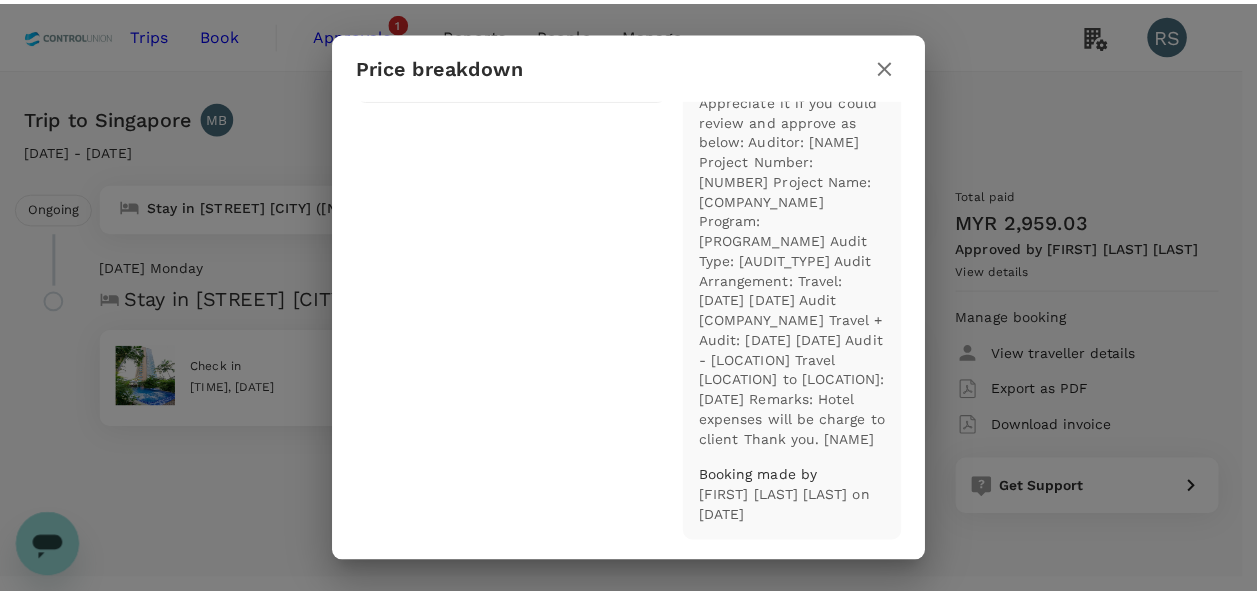 scroll, scrollTop: 0, scrollLeft: 0, axis: both 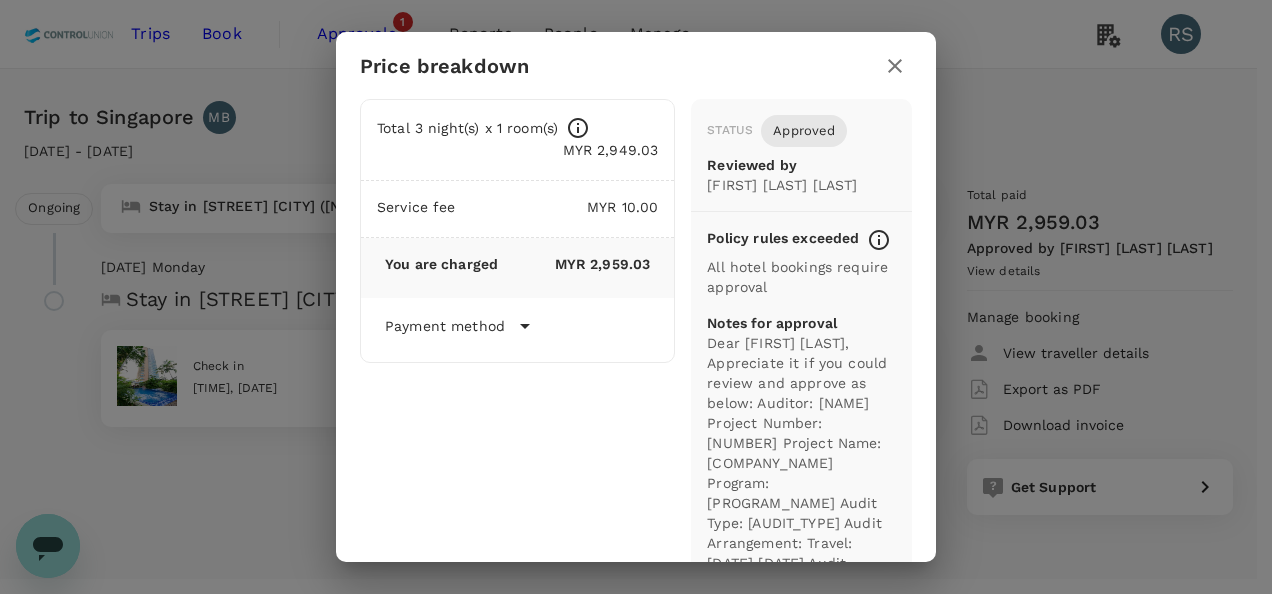 click at bounding box center (895, 66) 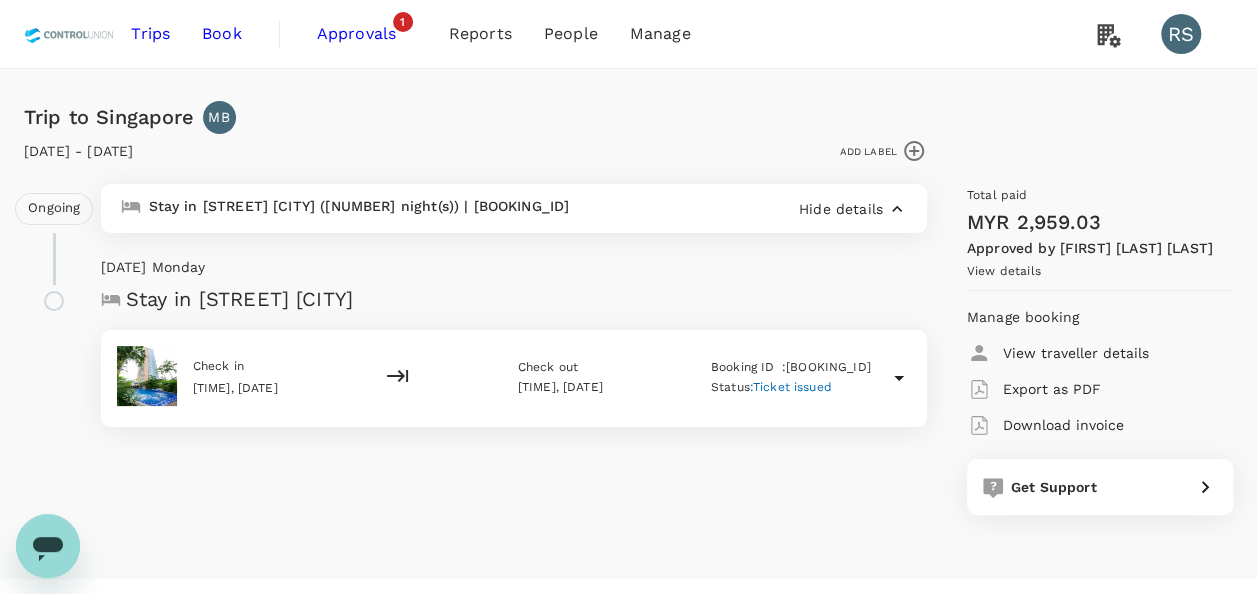 click on "Download invoice" at bounding box center [1076, 353] 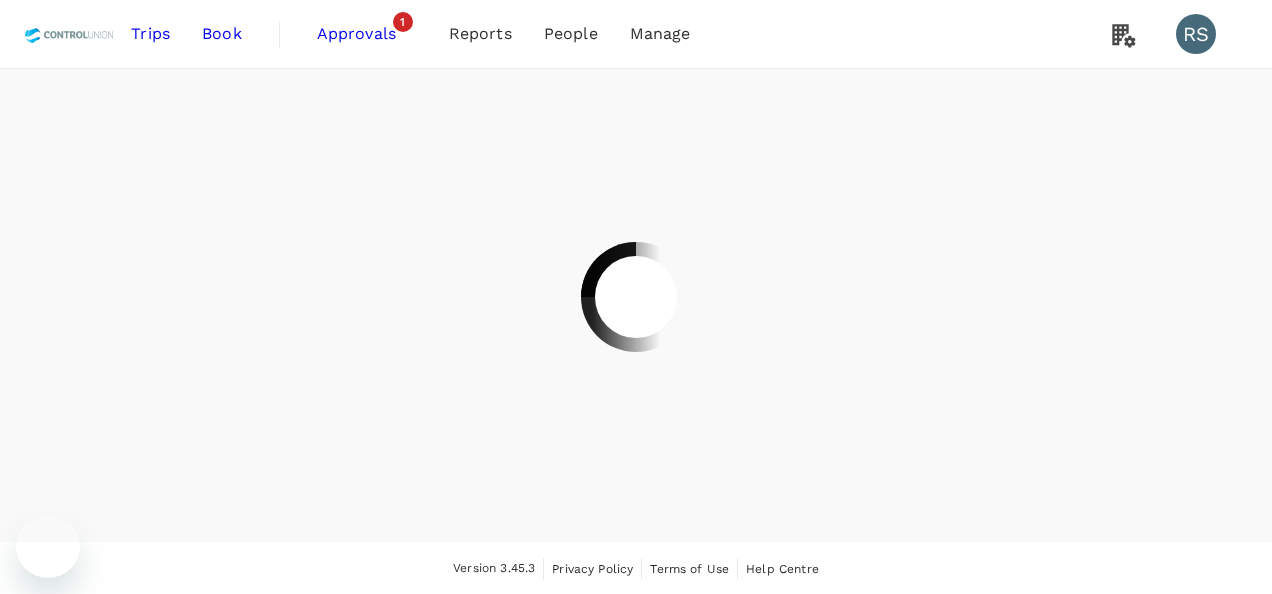 scroll, scrollTop: 0, scrollLeft: 0, axis: both 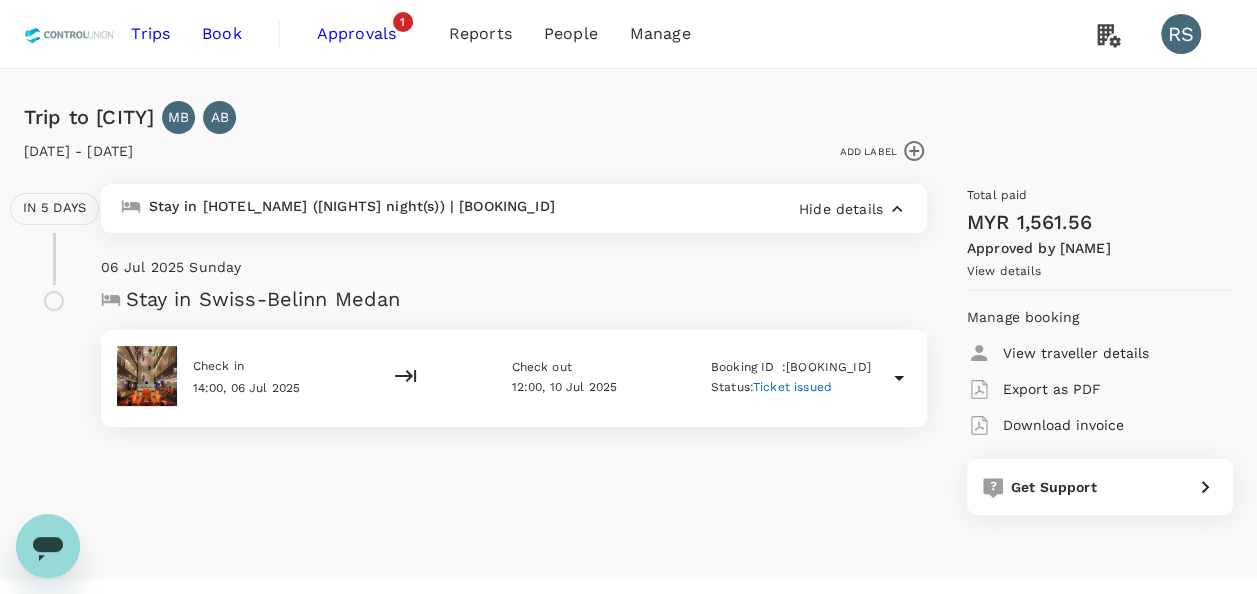 click on "View details" at bounding box center (1004, 271) 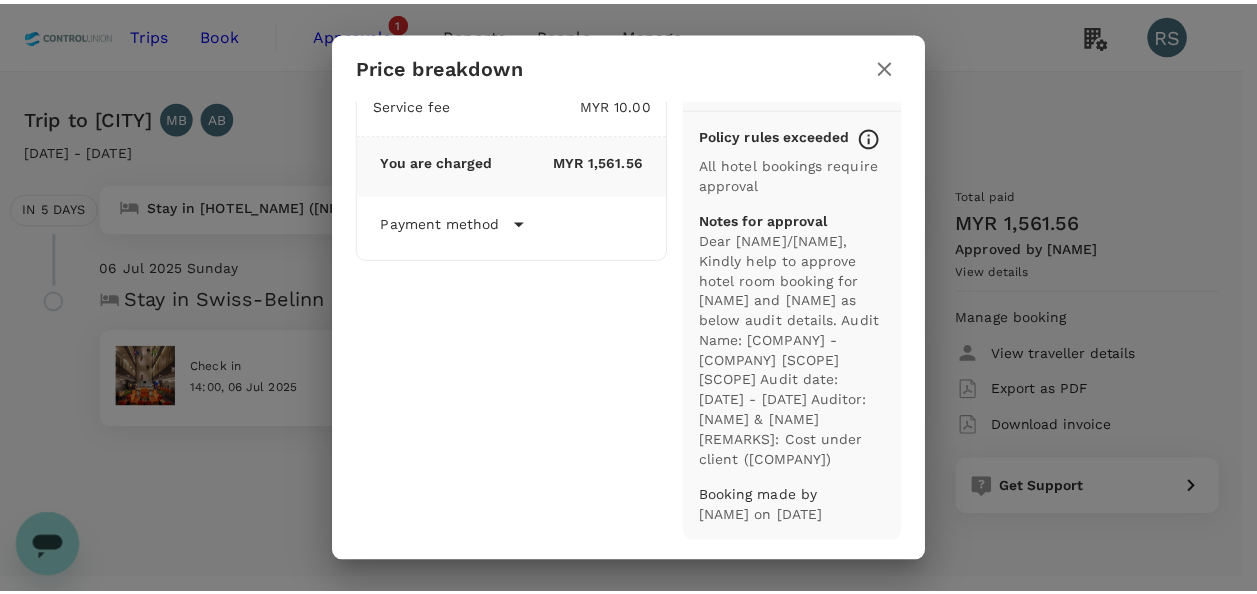 scroll, scrollTop: 0, scrollLeft: 0, axis: both 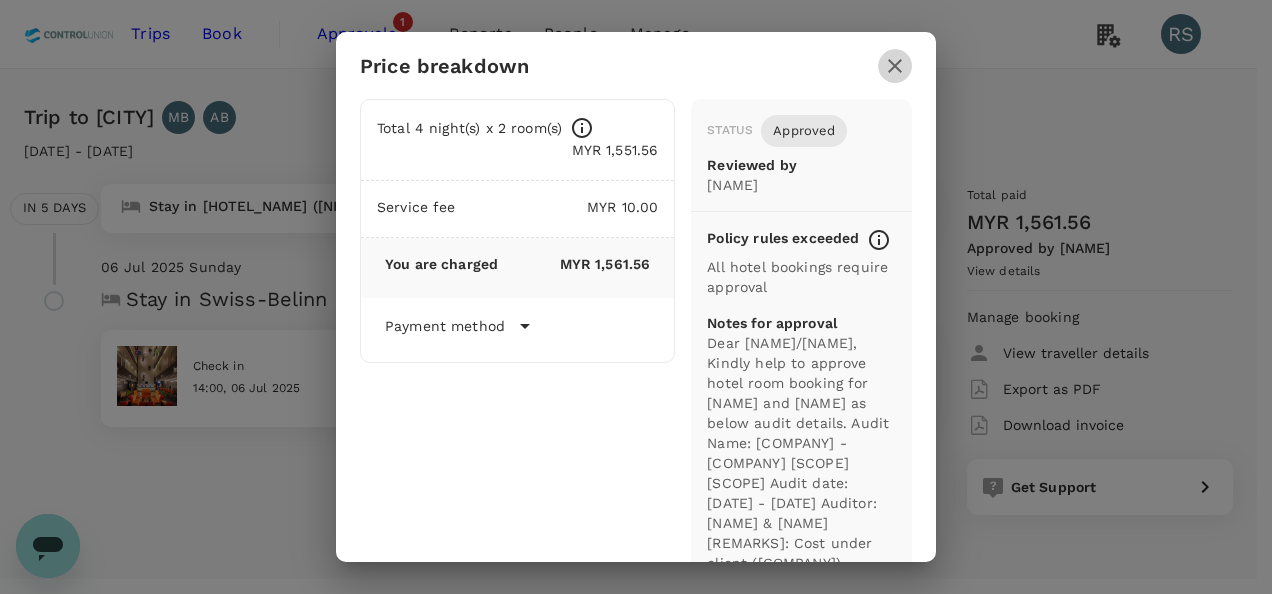 click at bounding box center [895, 66] 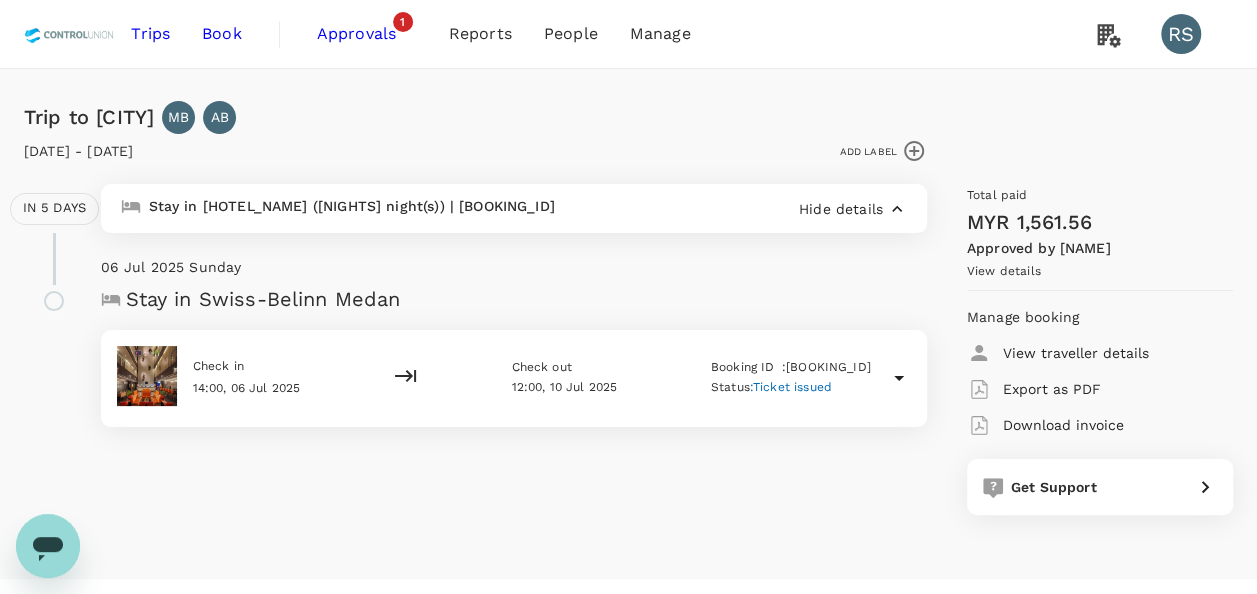 click on "Download invoice" at bounding box center [1076, 353] 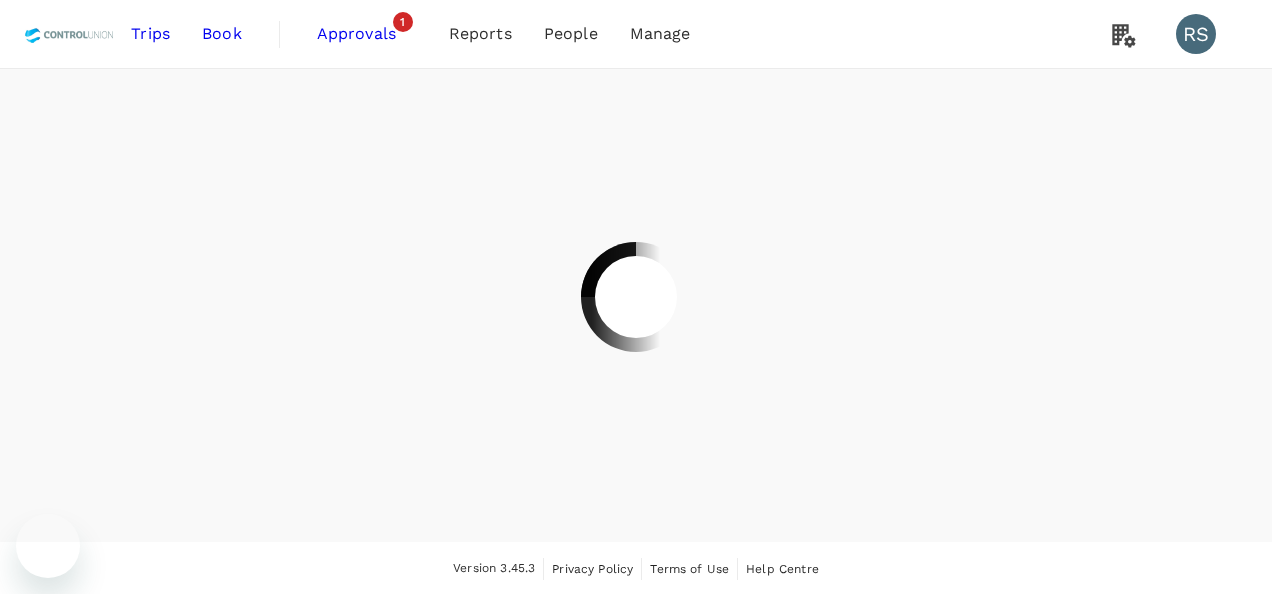 scroll, scrollTop: 0, scrollLeft: 0, axis: both 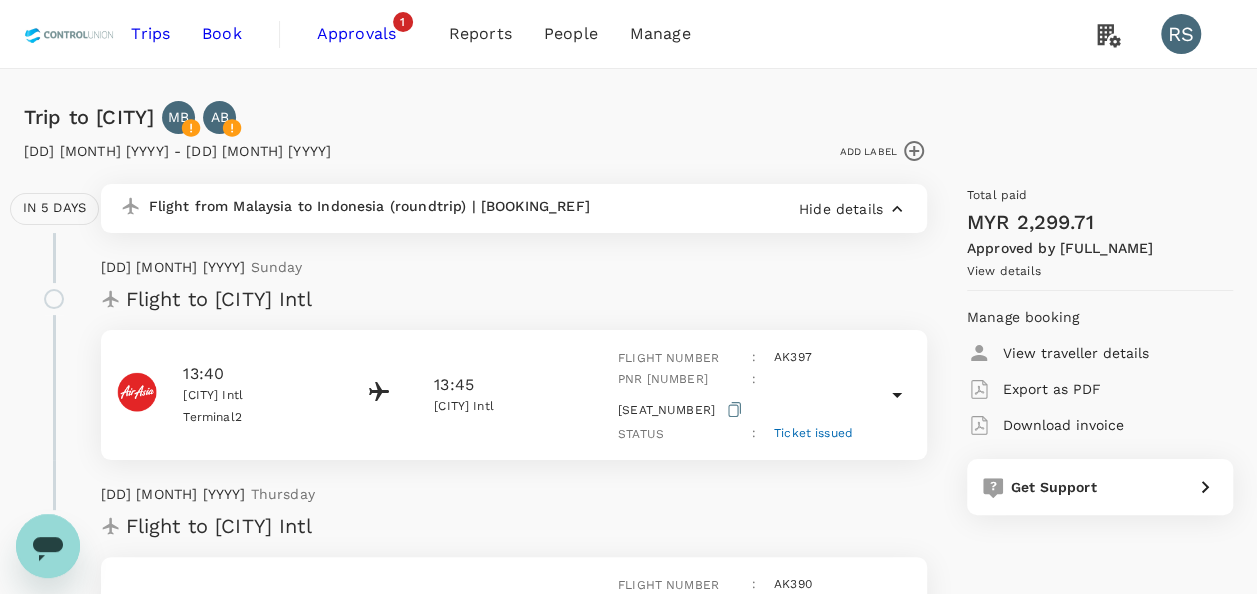 click on "View details" at bounding box center [1004, 271] 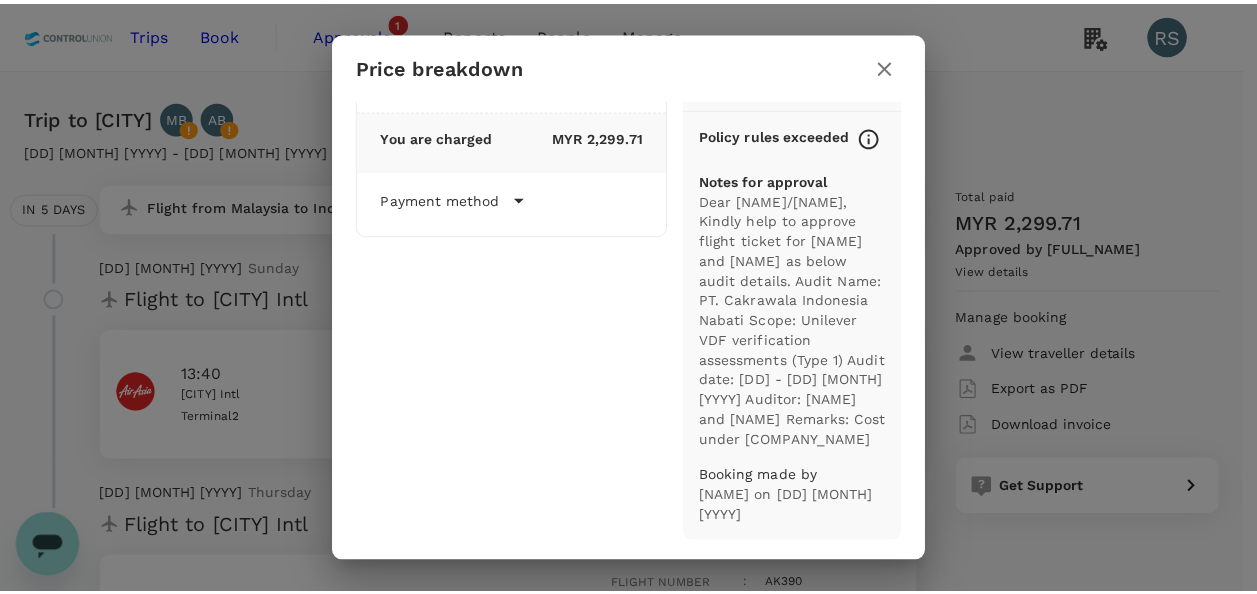 scroll, scrollTop: 0, scrollLeft: 0, axis: both 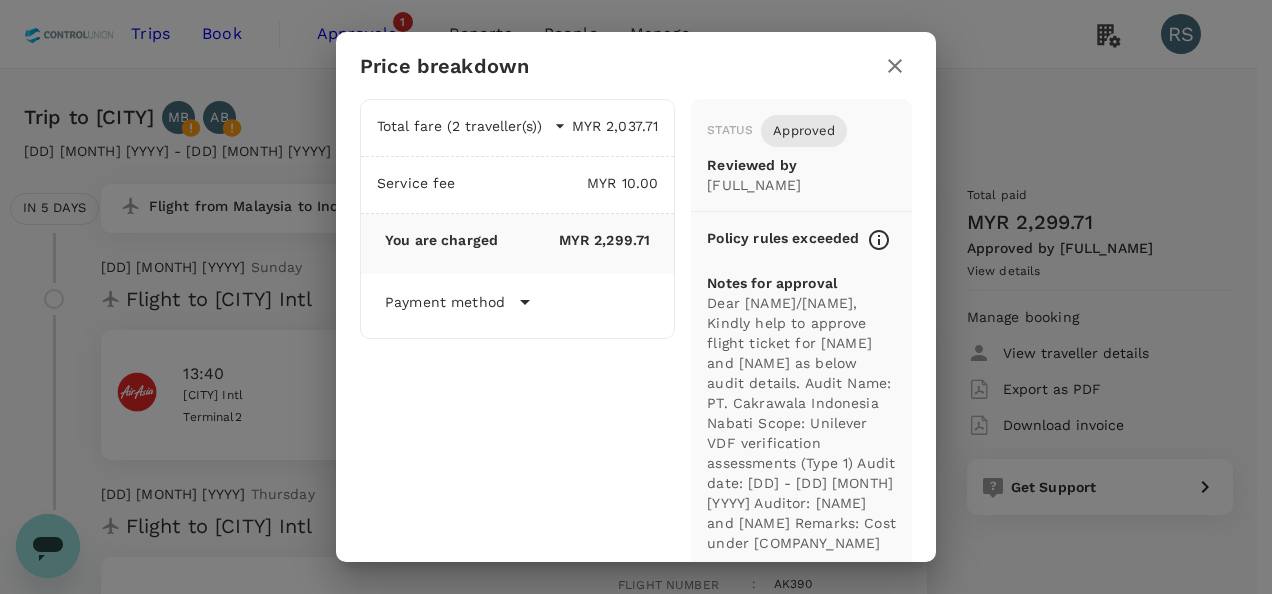 click at bounding box center (895, 66) 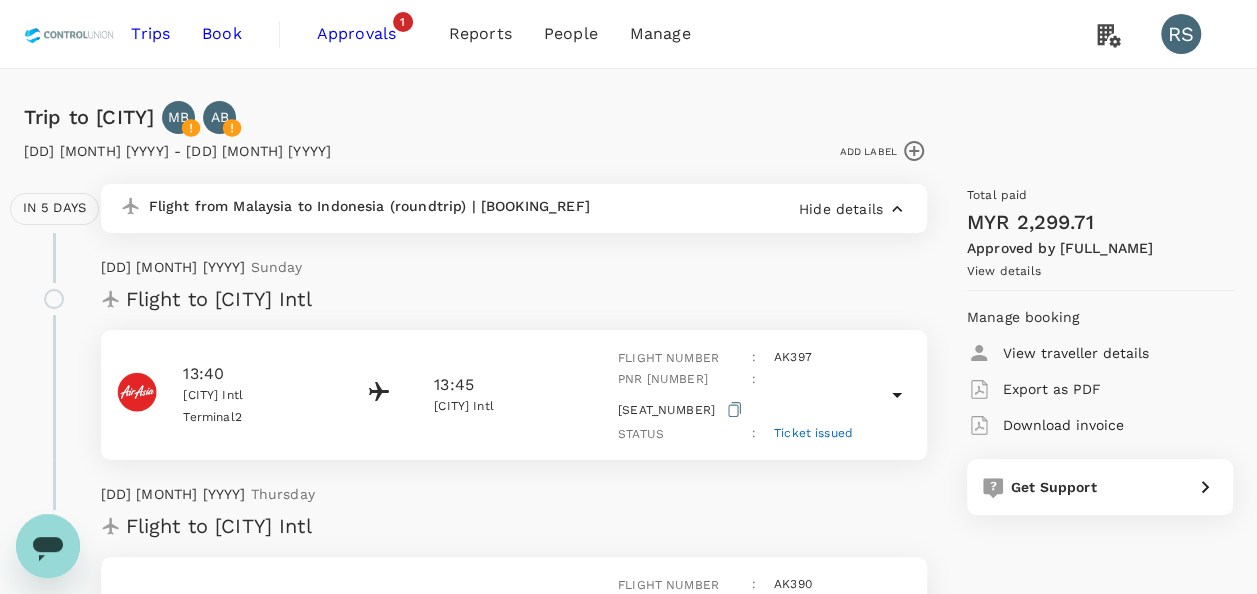 click on "Download invoice" at bounding box center [1076, 353] 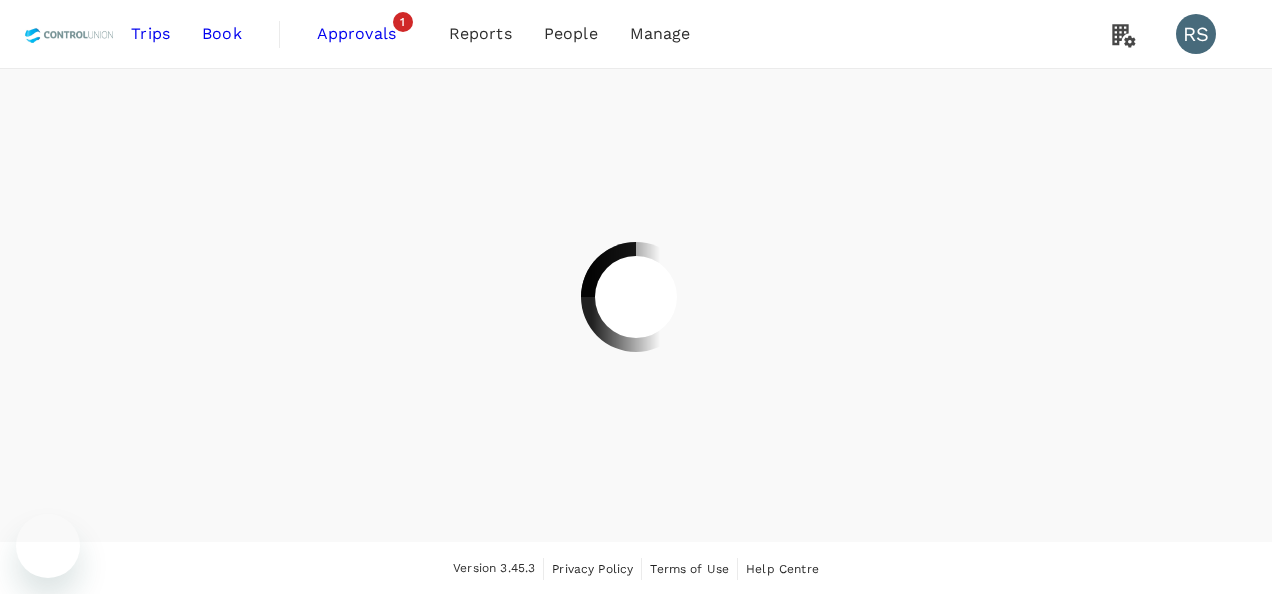 scroll, scrollTop: 0, scrollLeft: 0, axis: both 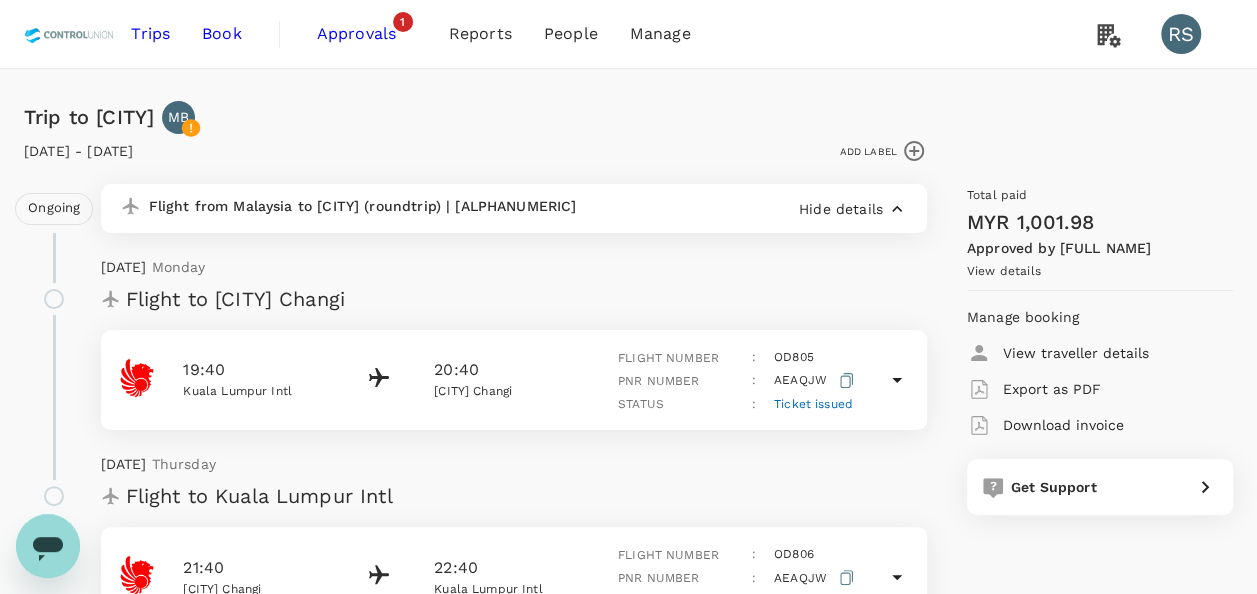 click on "View details" at bounding box center [1004, 271] 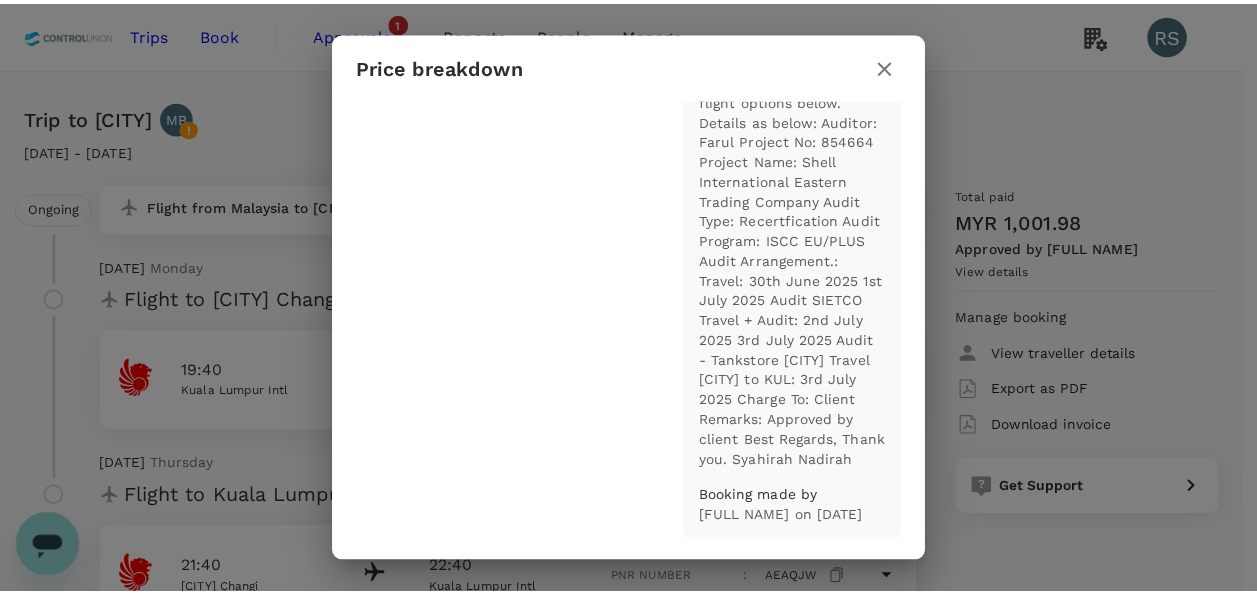 scroll, scrollTop: 0, scrollLeft: 0, axis: both 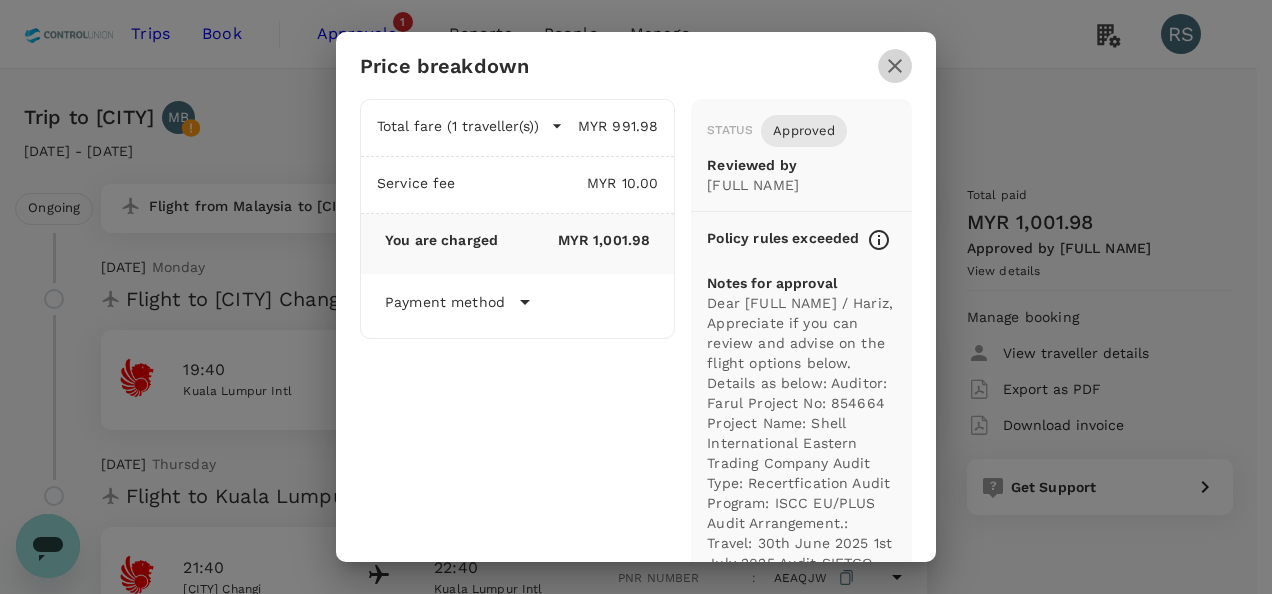 click at bounding box center [895, 66] 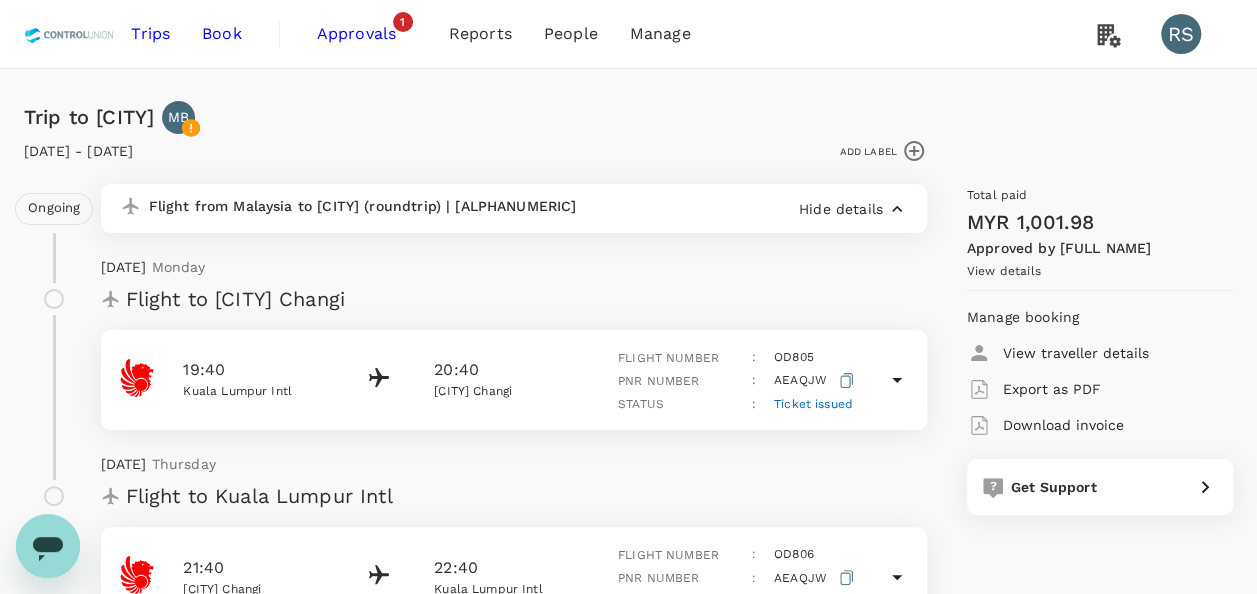 click on "Download invoice" at bounding box center [1076, 353] 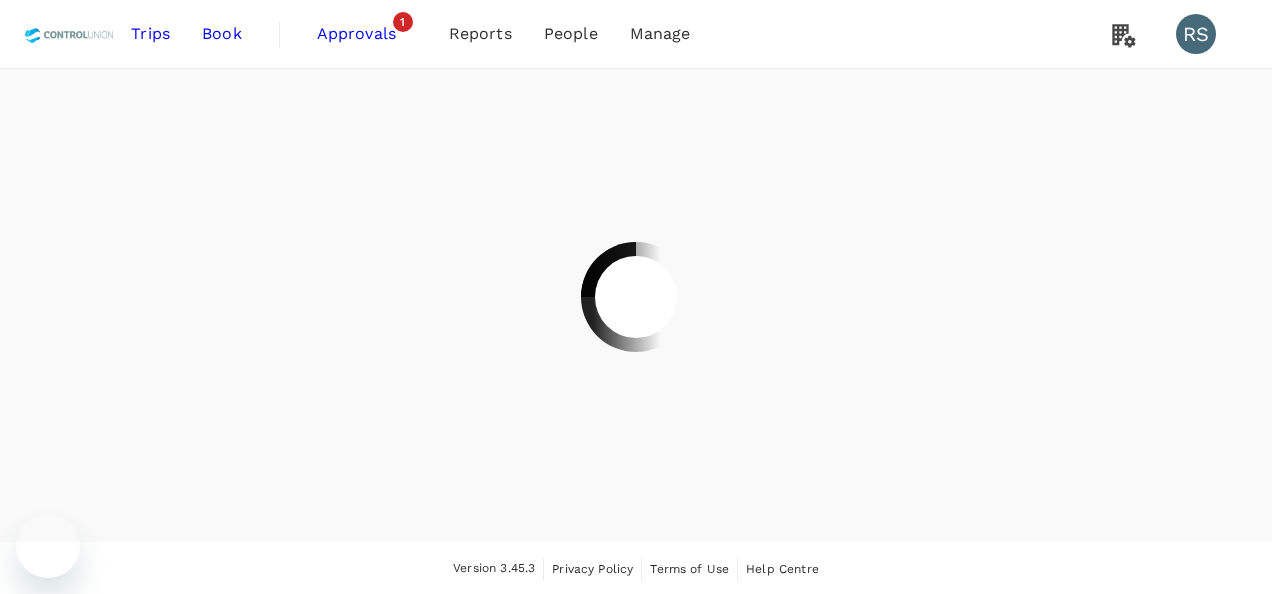 scroll, scrollTop: 0, scrollLeft: 0, axis: both 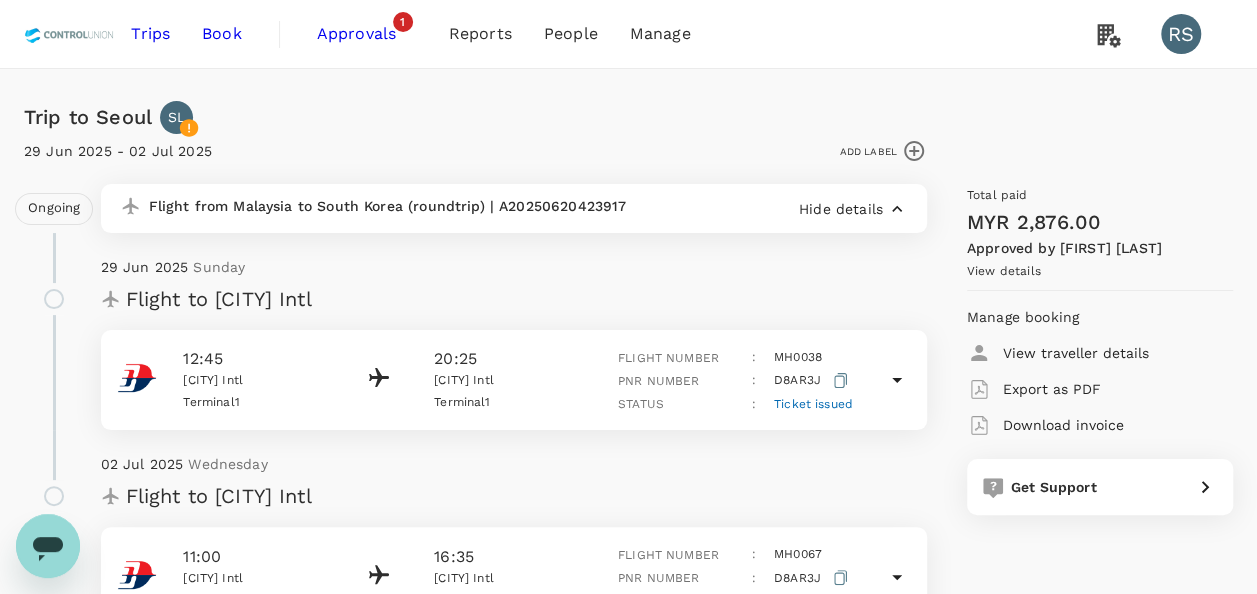 click on "View details" at bounding box center [1004, 271] 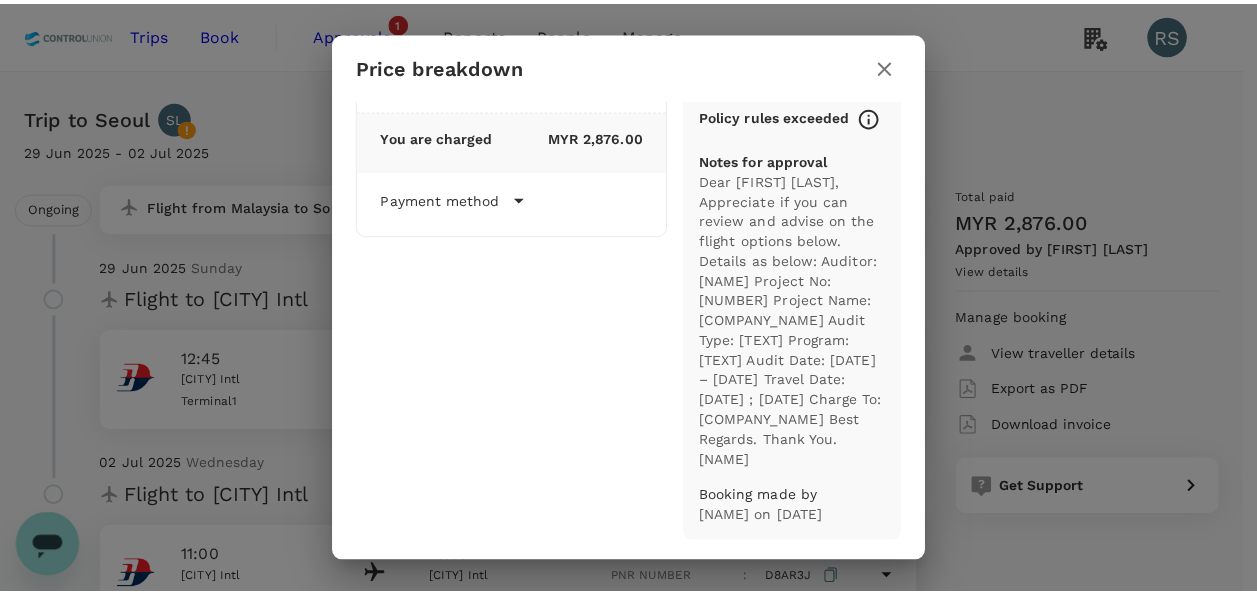 scroll, scrollTop: 0, scrollLeft: 0, axis: both 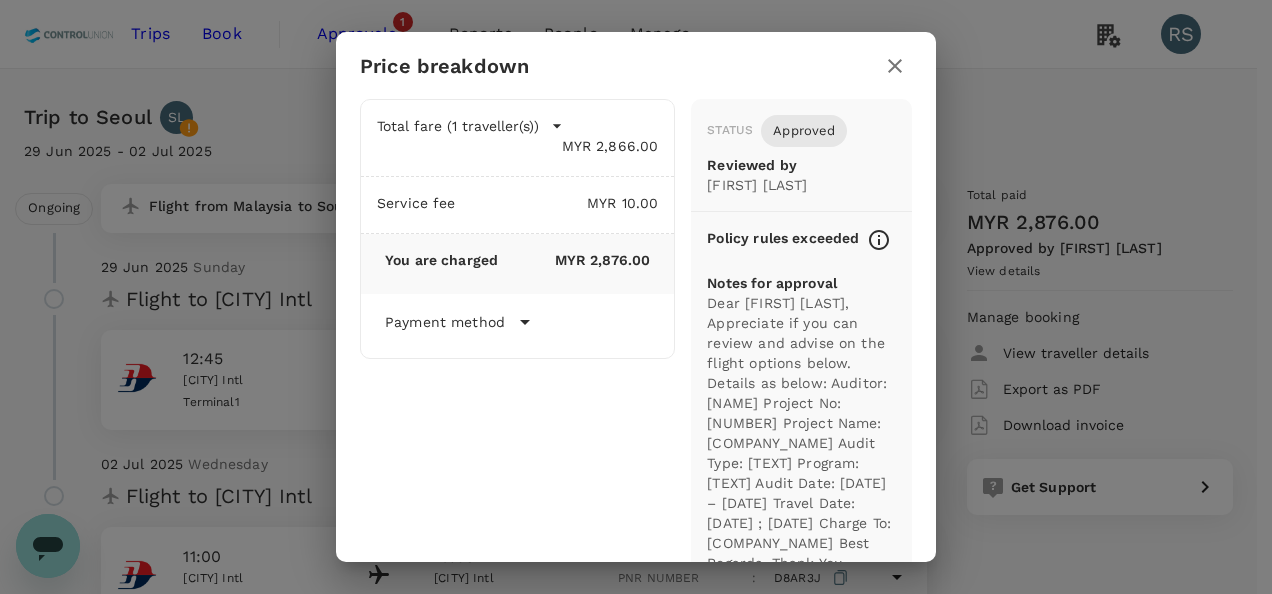 click at bounding box center (895, 66) 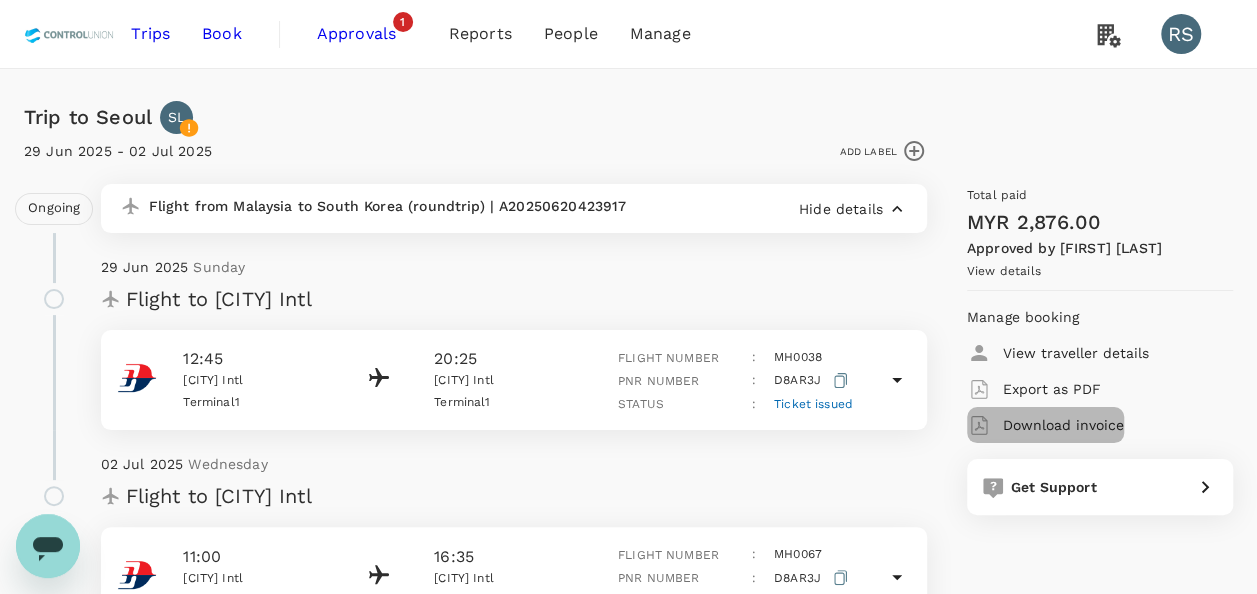 click on "Download invoice" at bounding box center (1076, 353) 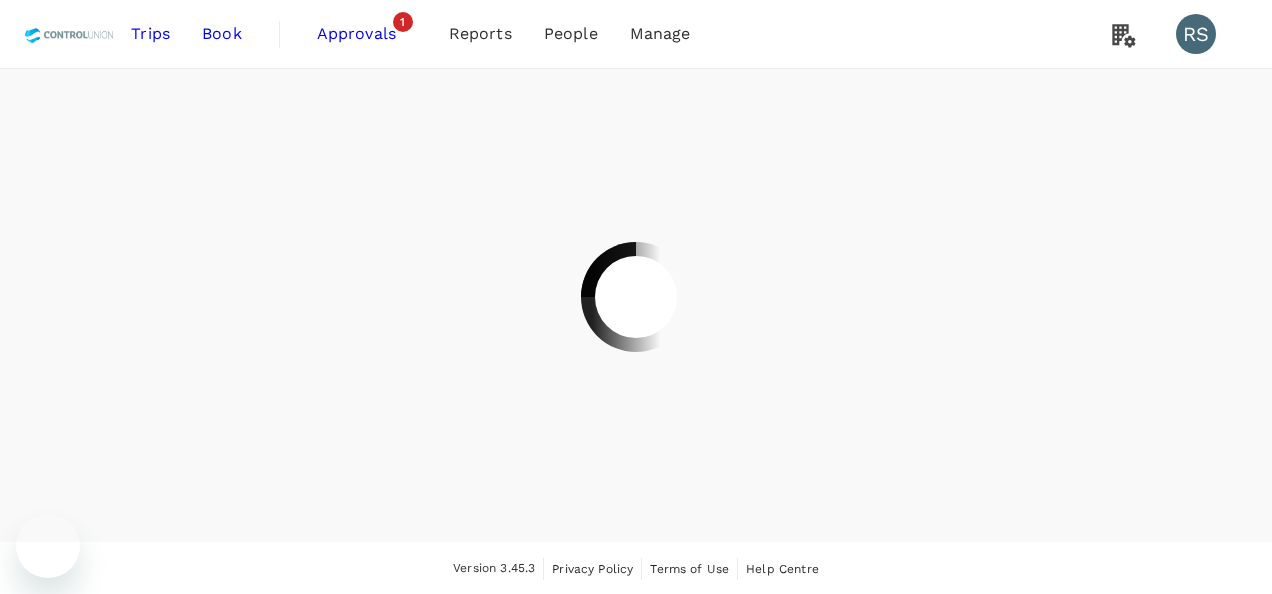 scroll, scrollTop: 0, scrollLeft: 0, axis: both 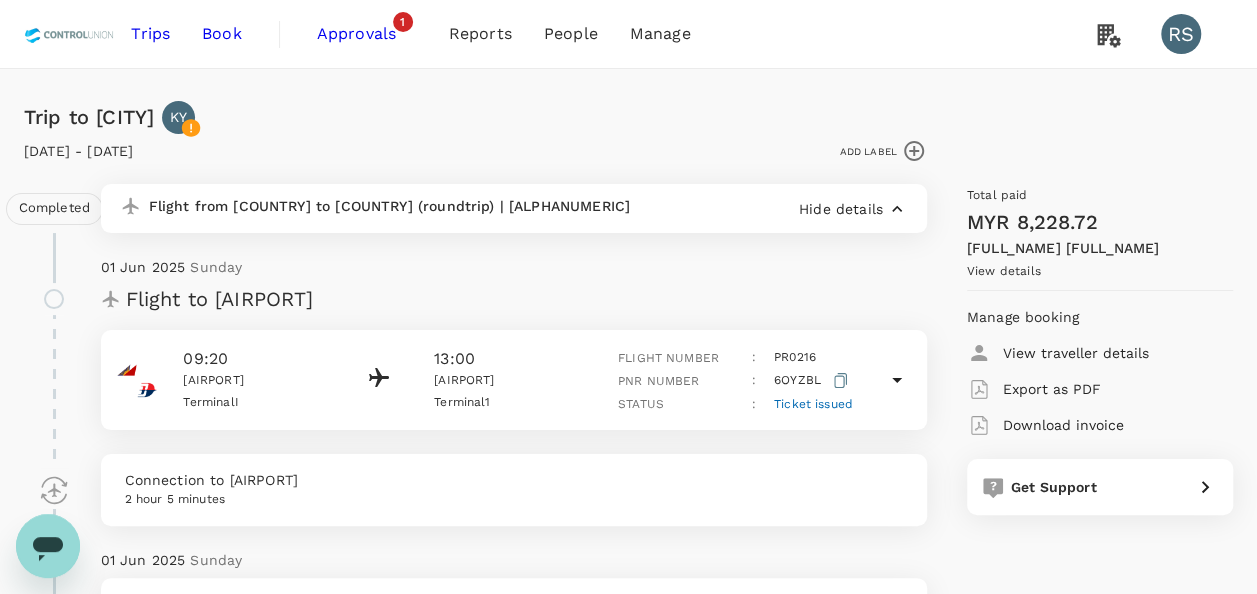 click on "View details" at bounding box center [1004, 271] 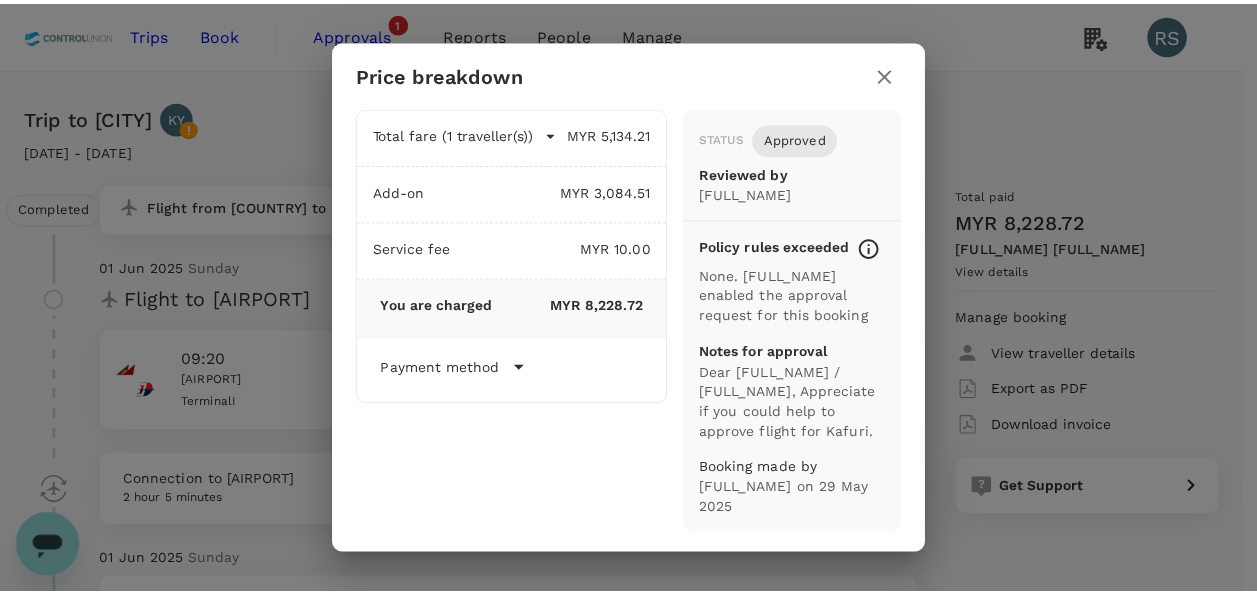 scroll, scrollTop: 0, scrollLeft: 0, axis: both 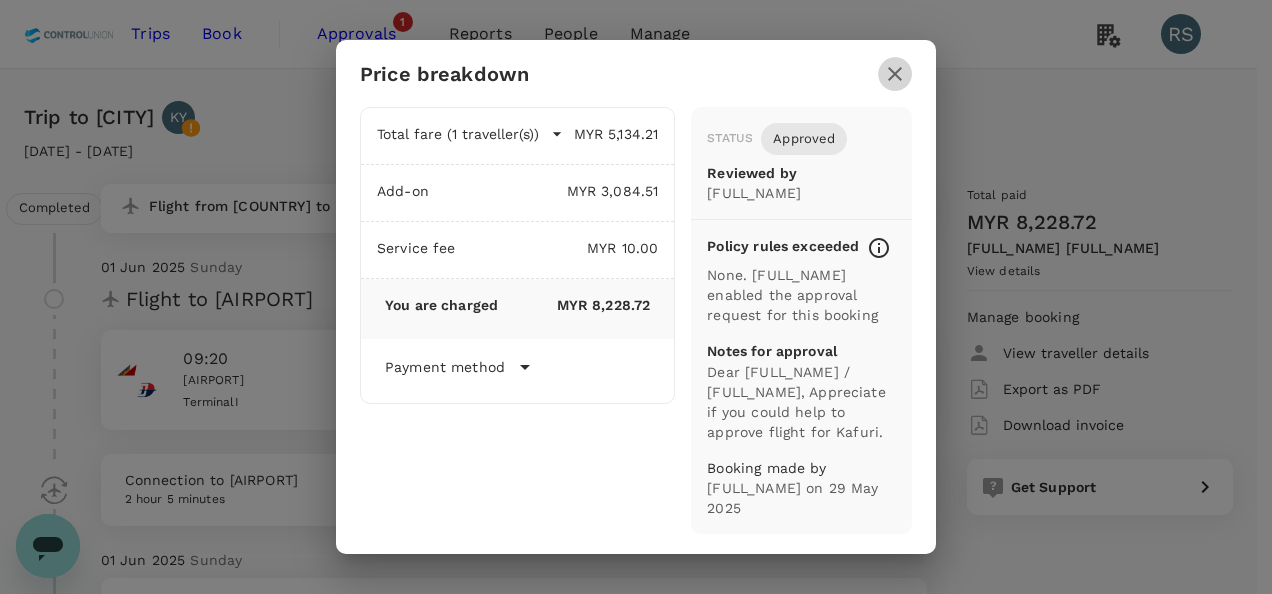 click at bounding box center [895, 74] 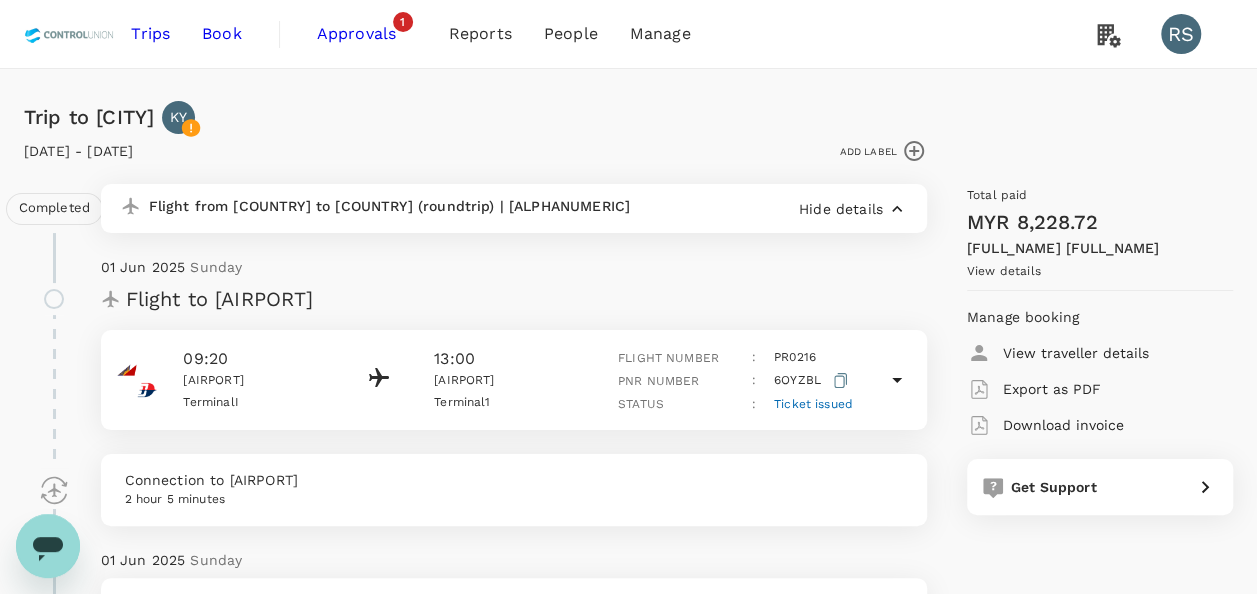 click on "Download invoice" at bounding box center [1076, 353] 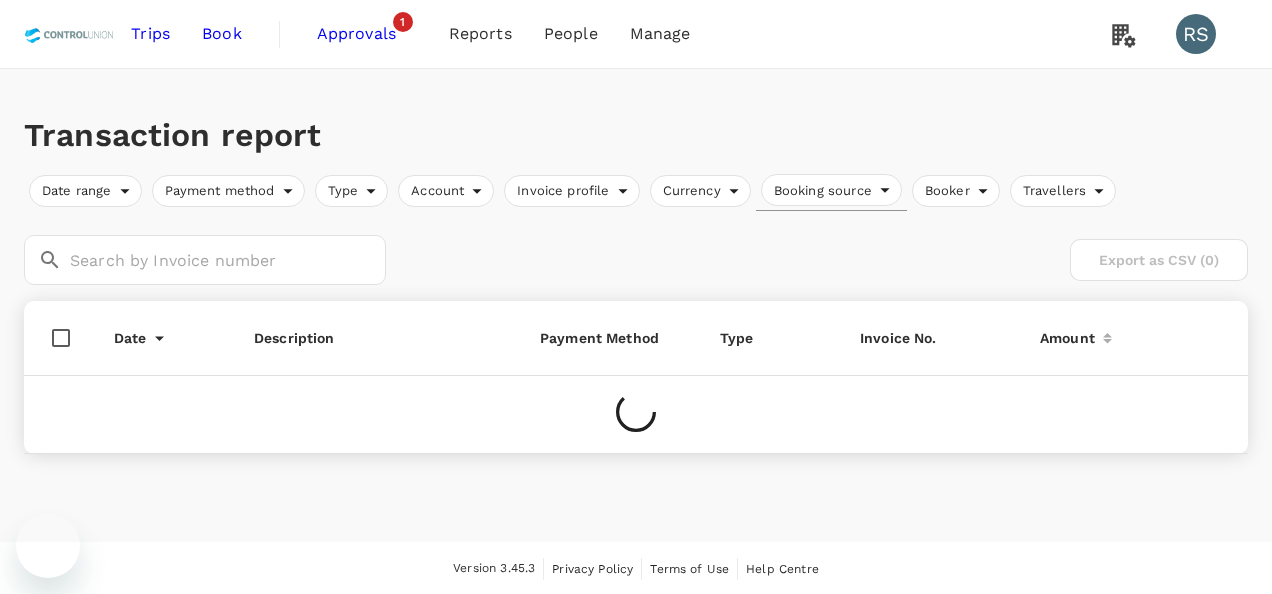 scroll, scrollTop: 0, scrollLeft: 0, axis: both 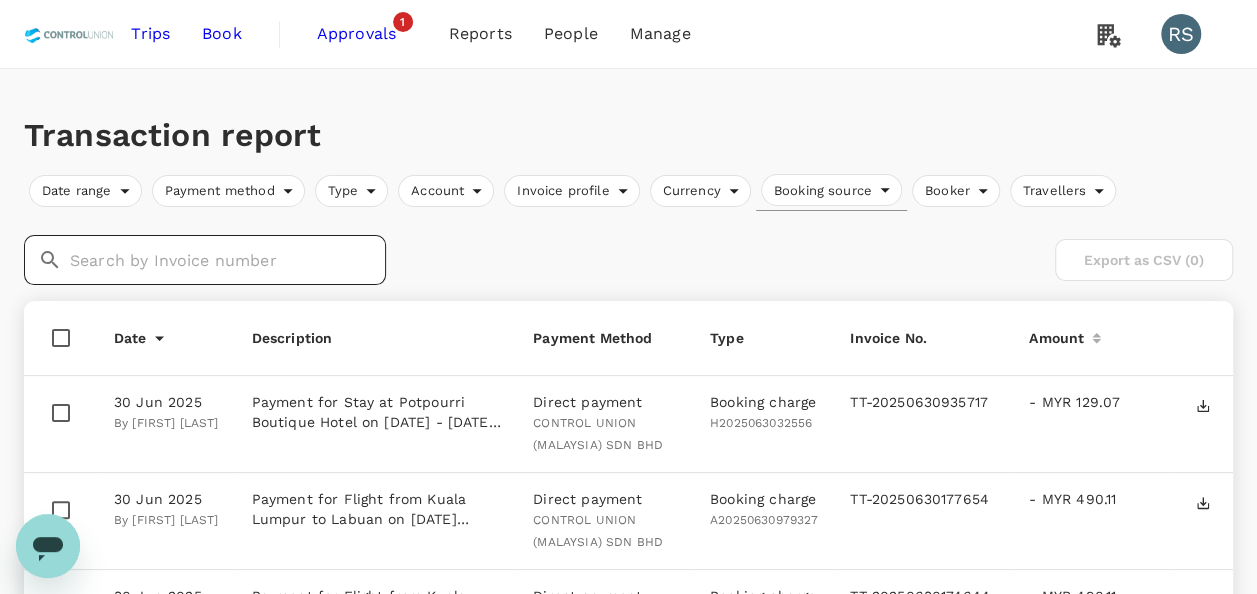click at bounding box center (228, 260) 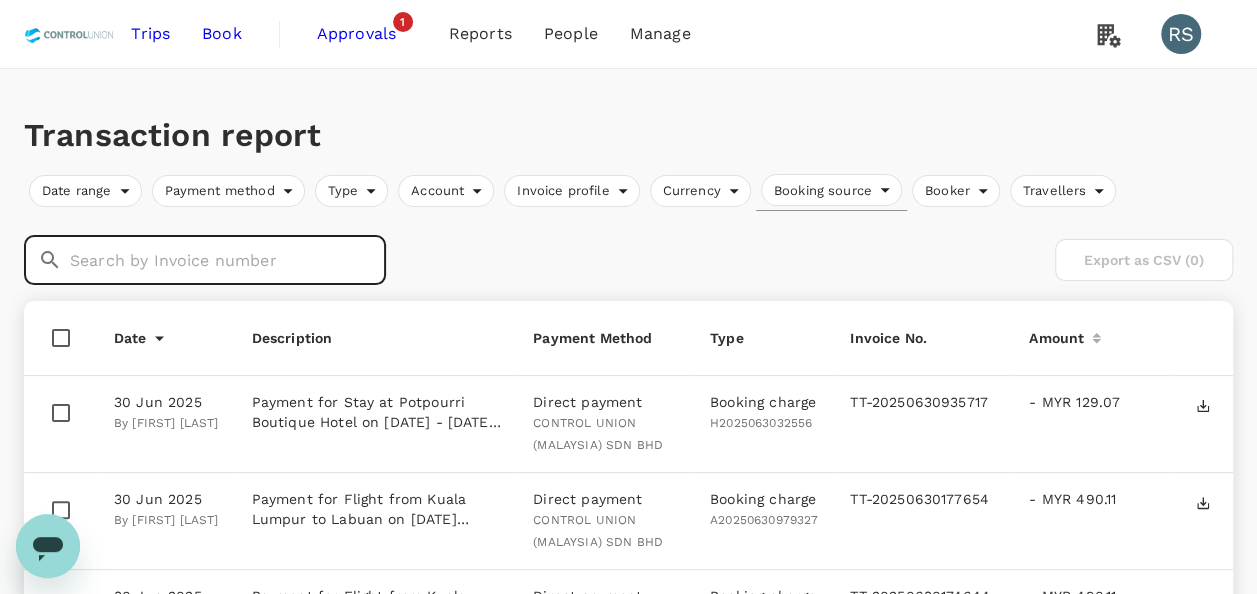 paste on "TT-20250630733147" 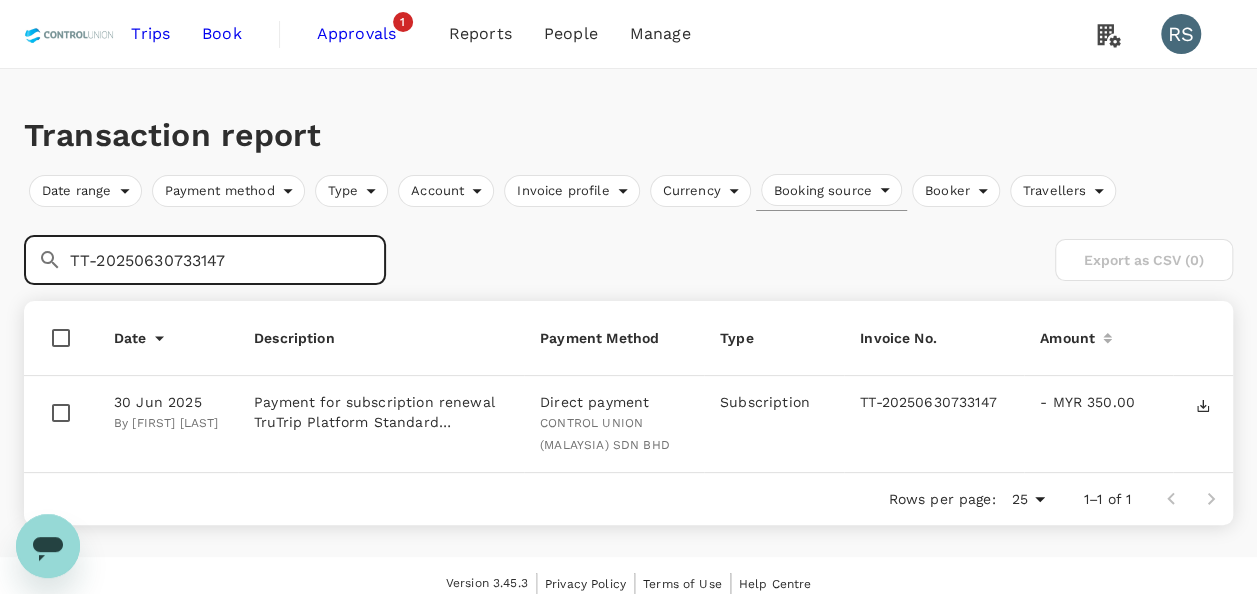 type on "TT-20250630733147" 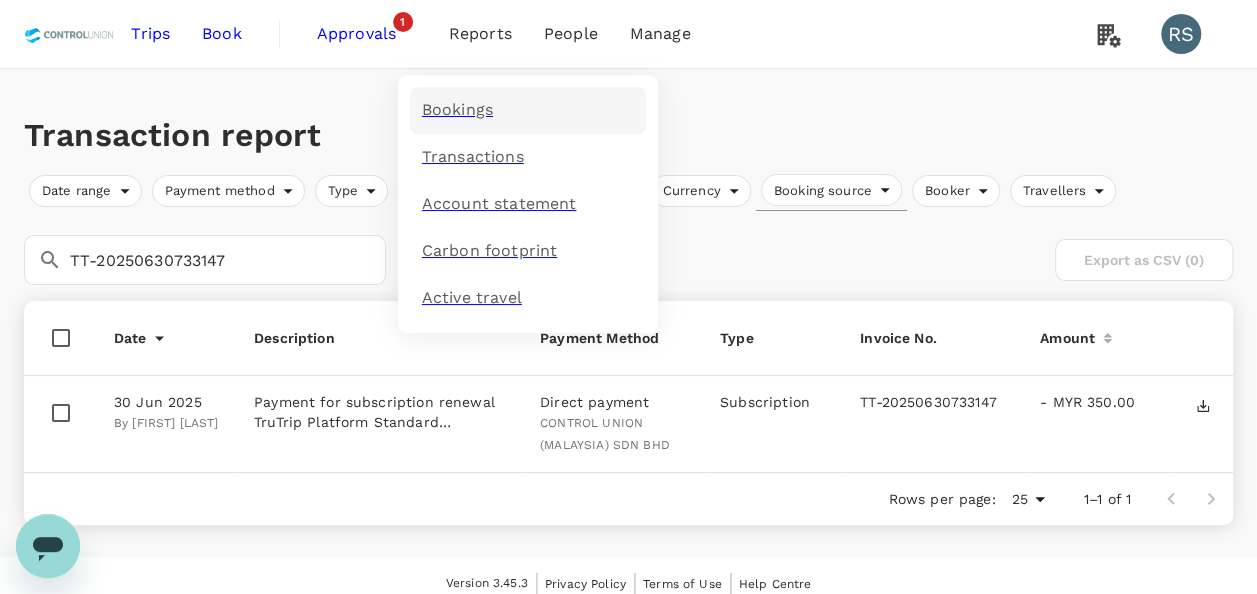click on "Bookings" at bounding box center [457, 110] 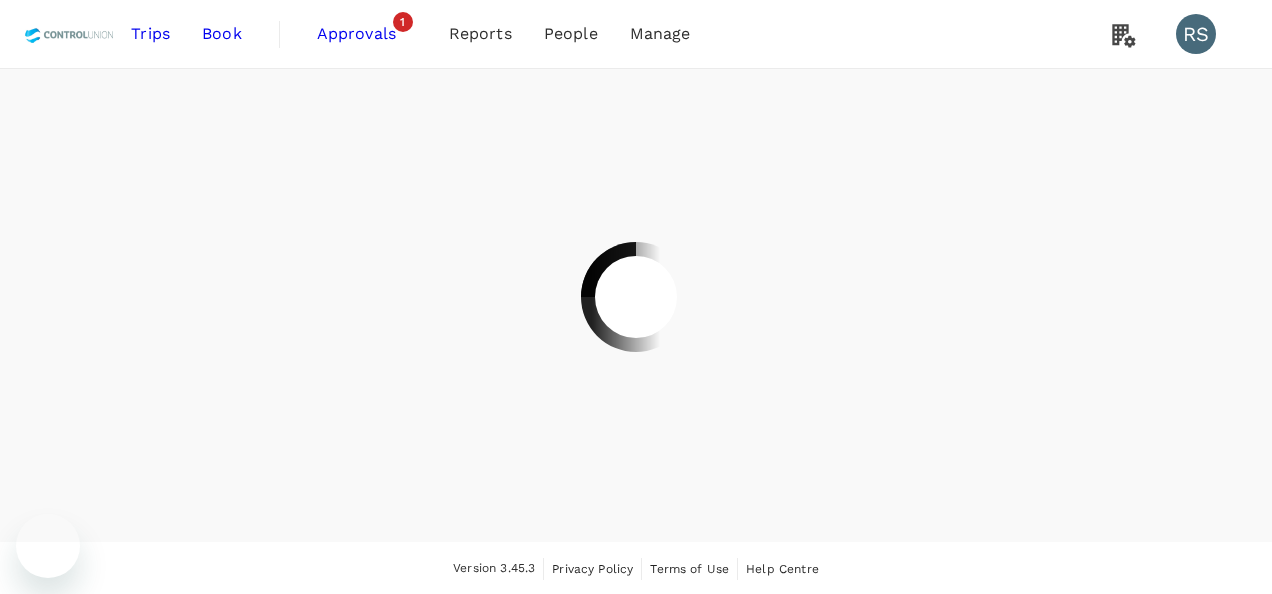 scroll, scrollTop: 0, scrollLeft: 0, axis: both 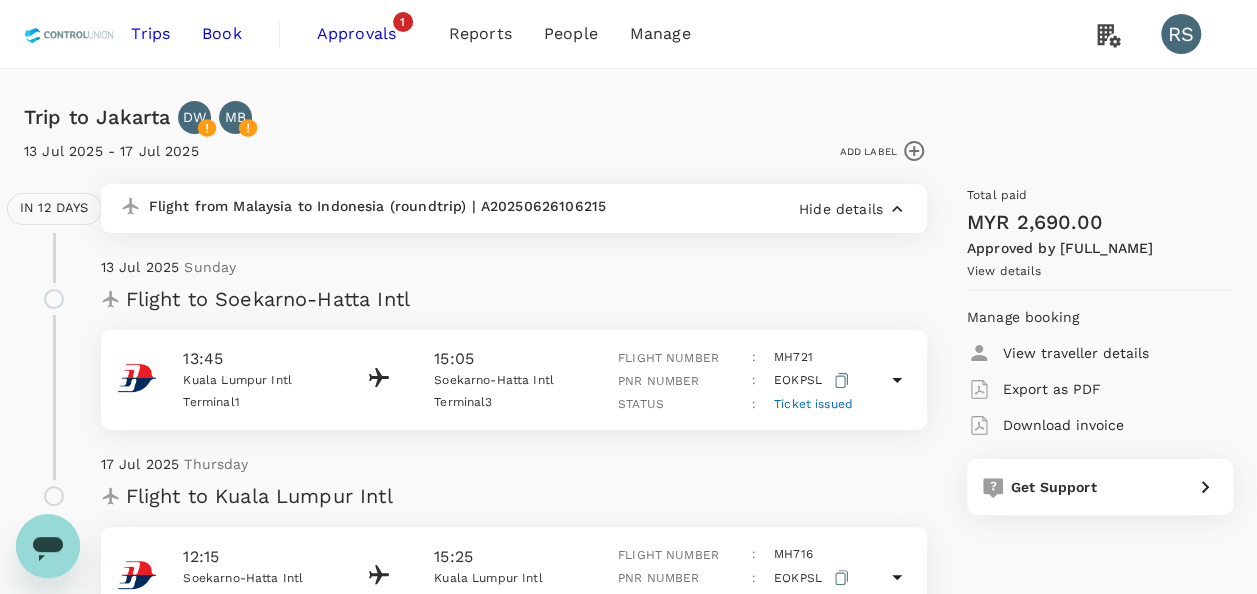 click on "View details" at bounding box center (1004, 271) 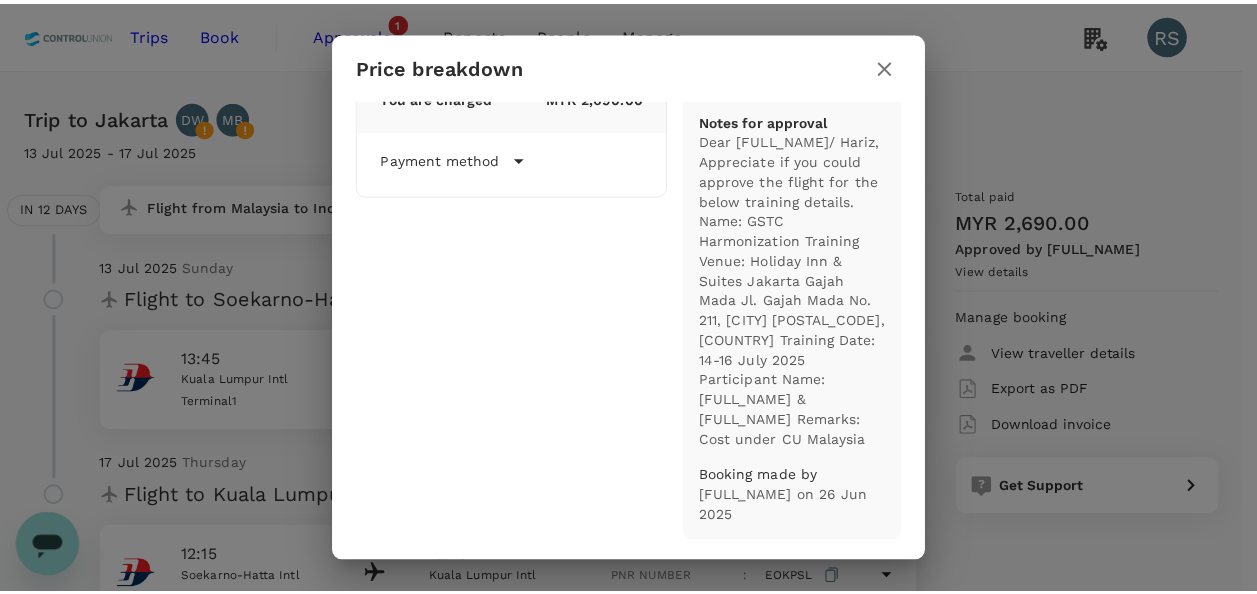 scroll, scrollTop: 0, scrollLeft: 0, axis: both 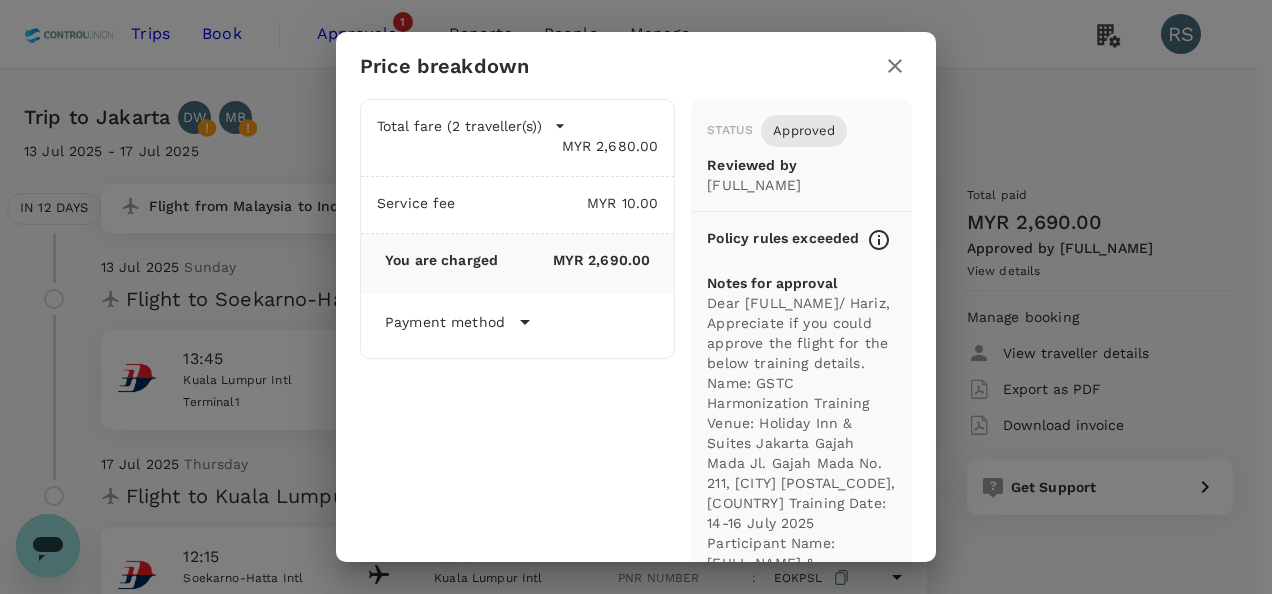 click at bounding box center (895, 66) 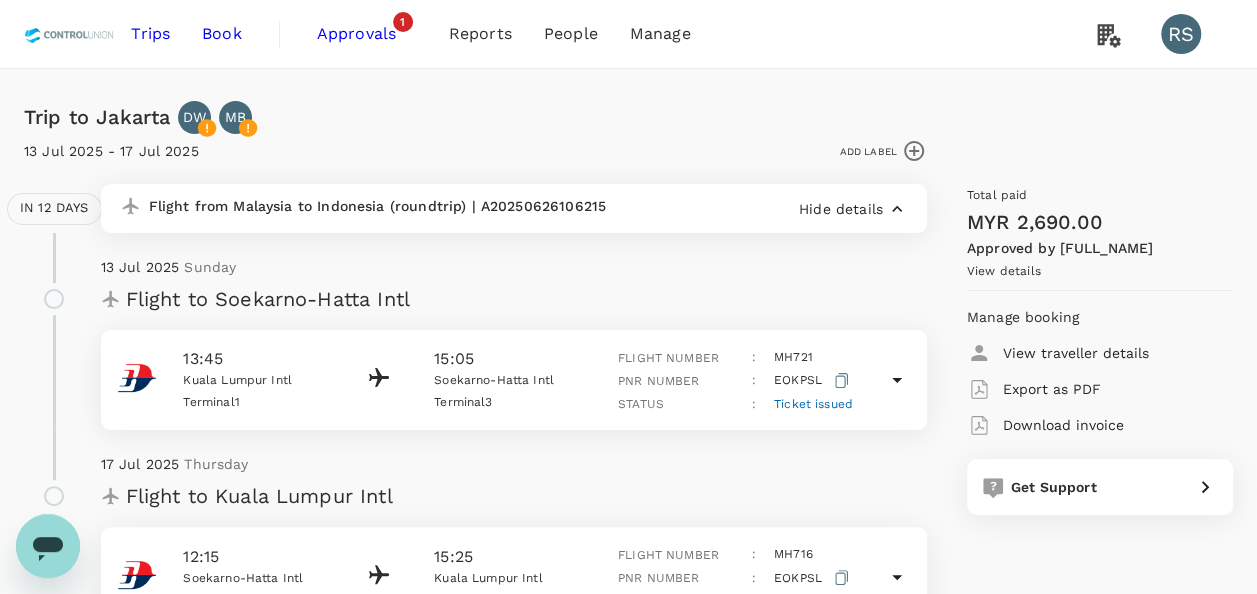 click on "Download invoice" at bounding box center (1076, 353) 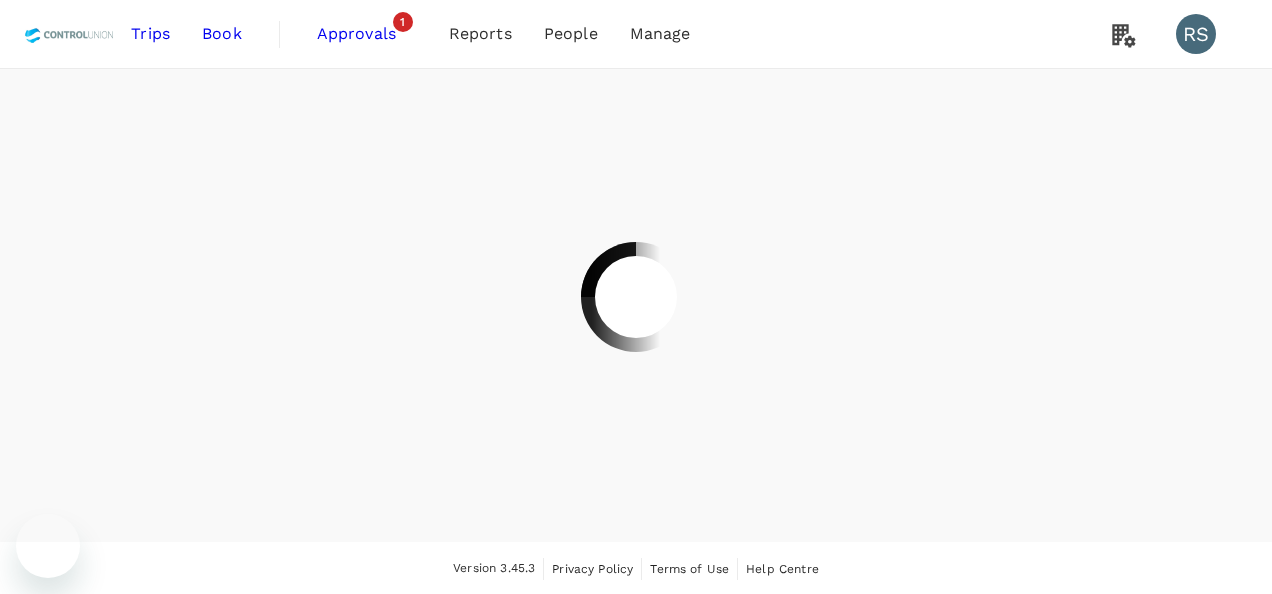scroll, scrollTop: 0, scrollLeft: 0, axis: both 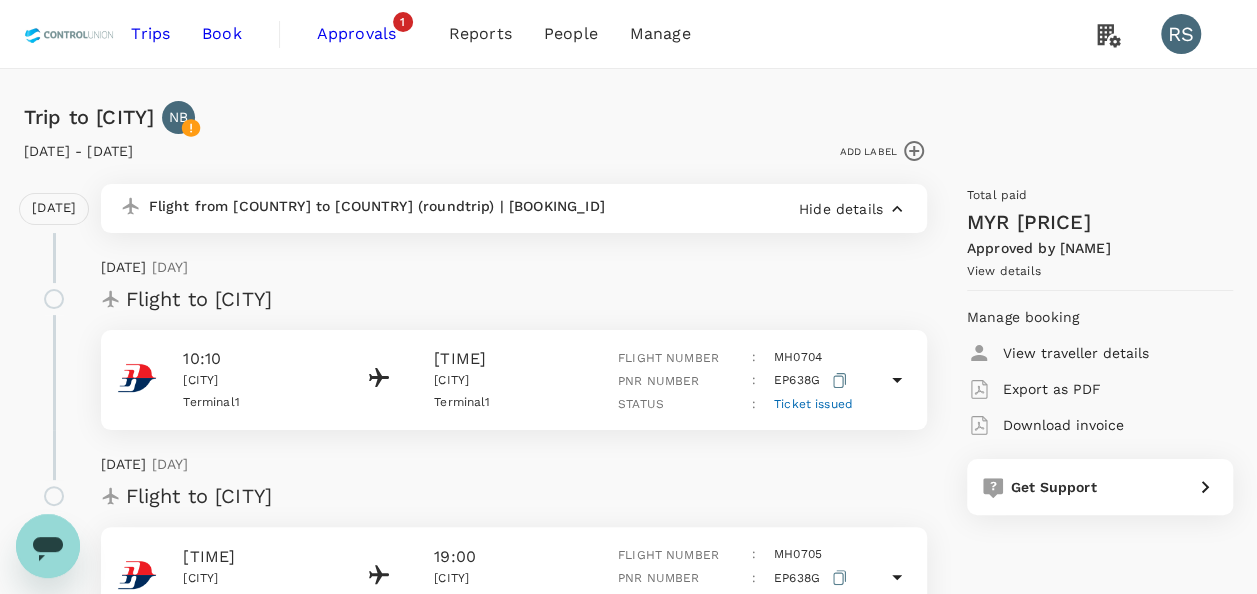 click on "View details" at bounding box center (1004, 271) 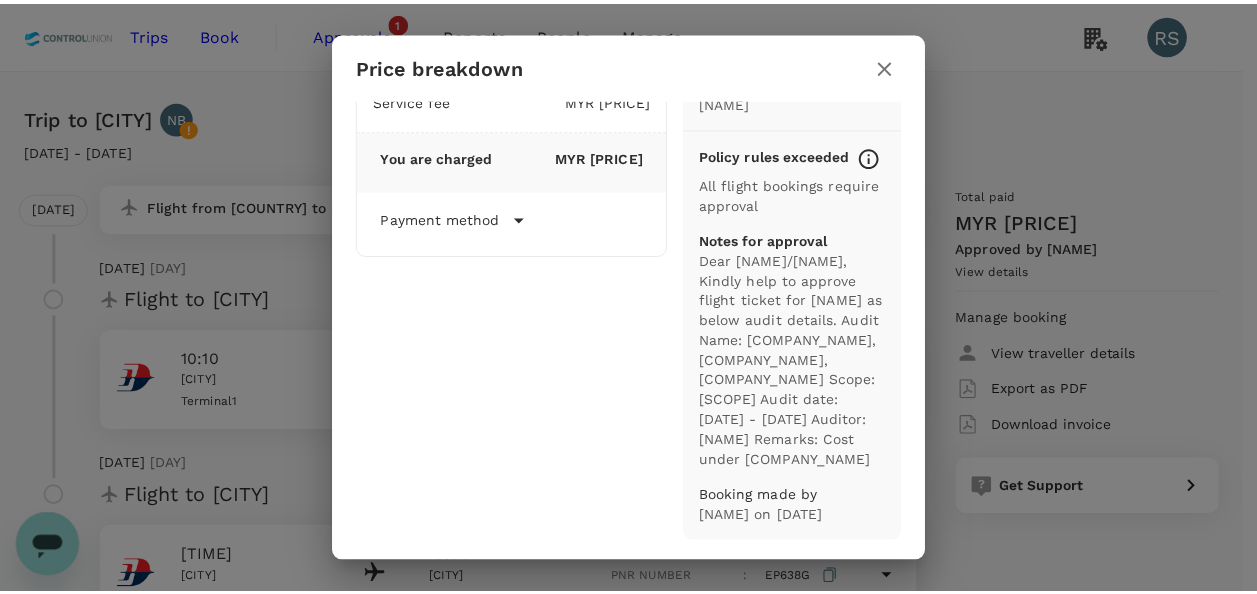 scroll, scrollTop: 0, scrollLeft: 0, axis: both 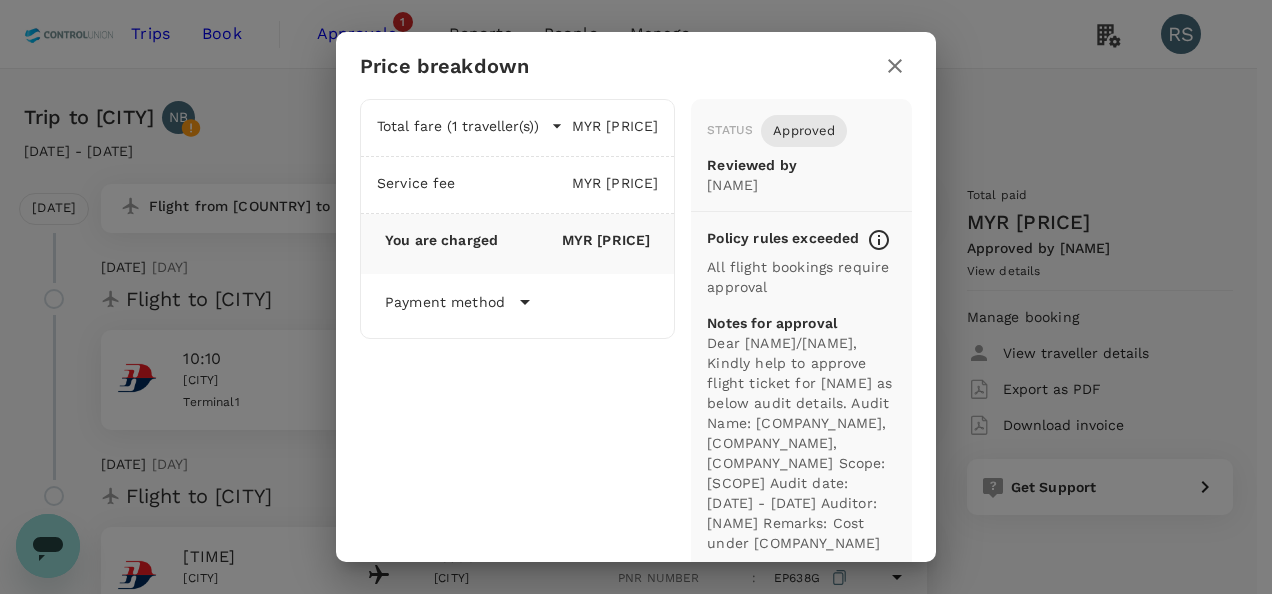 click at bounding box center (895, 66) 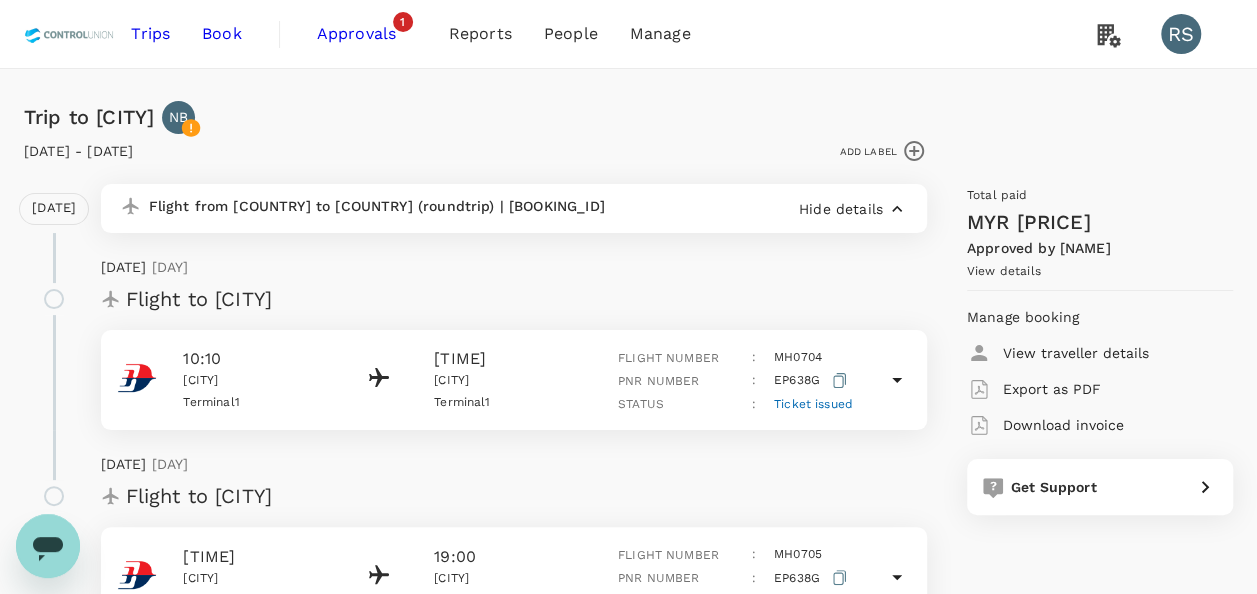 click on "Download invoice" at bounding box center (1076, 353) 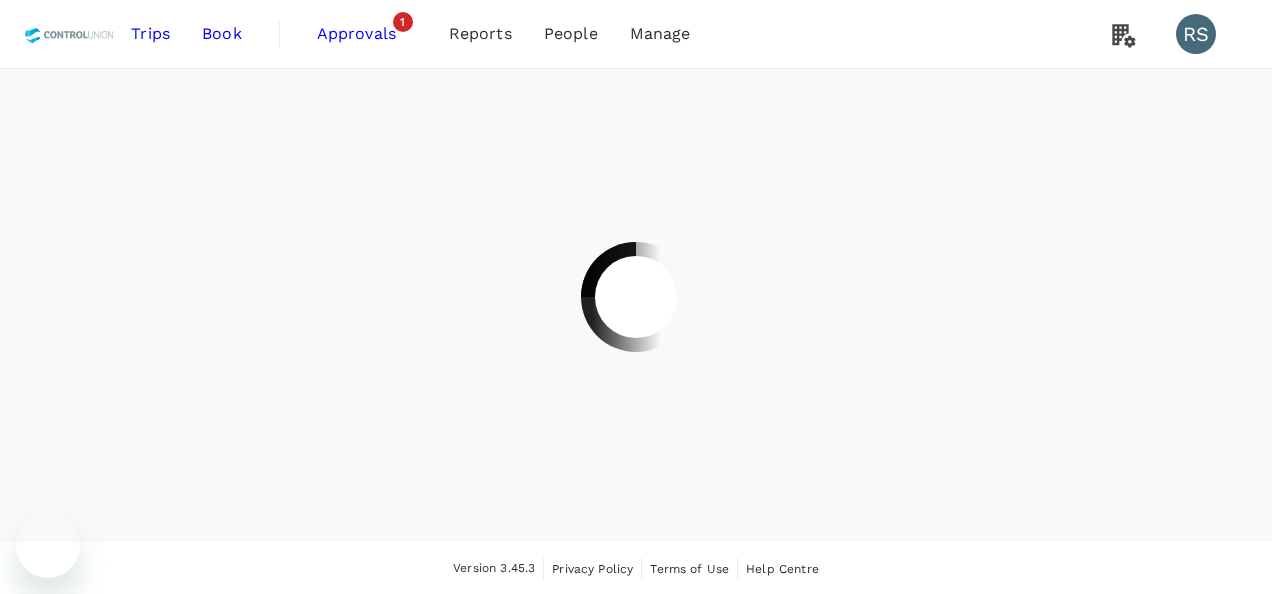 scroll, scrollTop: 0, scrollLeft: 0, axis: both 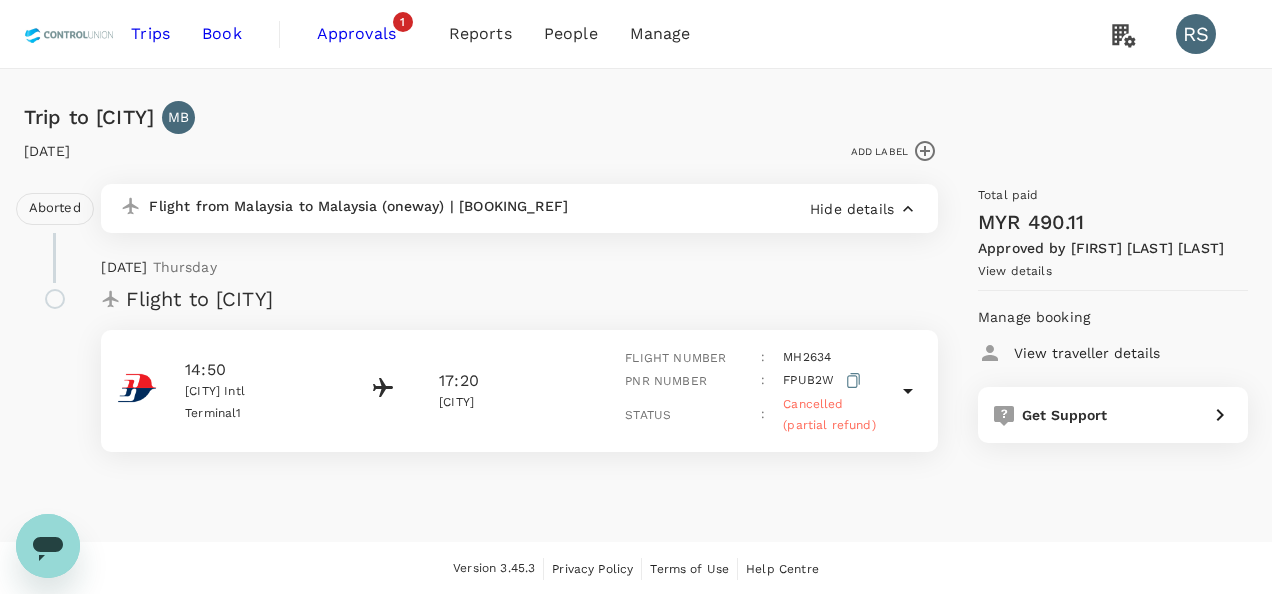 click on "View details" at bounding box center (1015, 271) 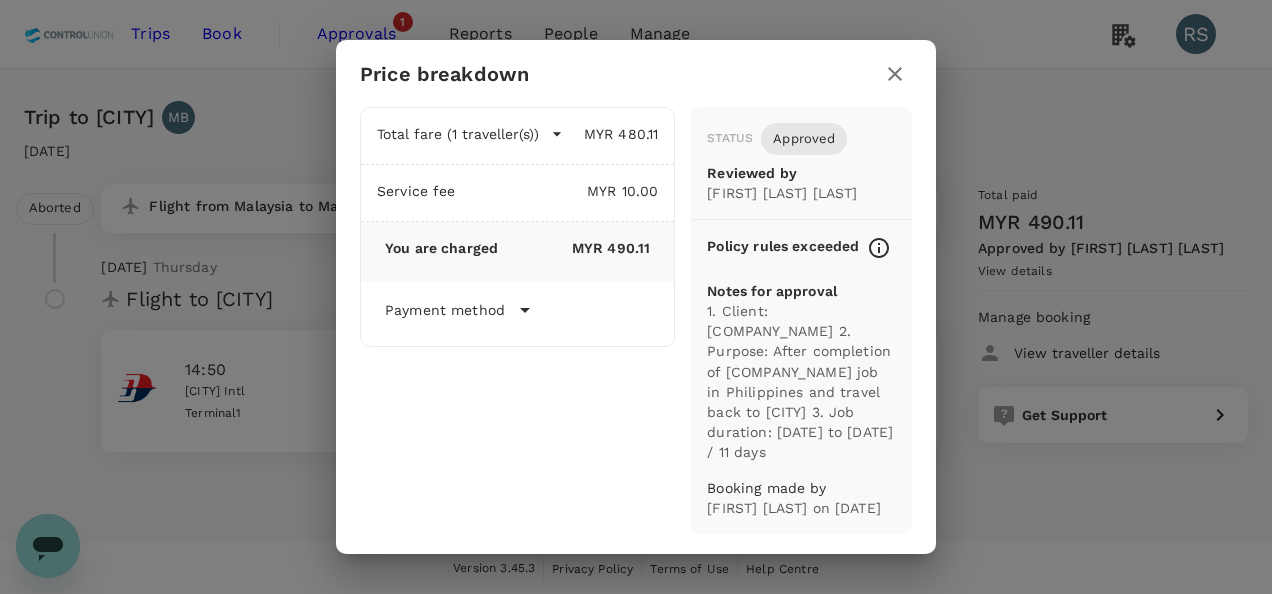 click at bounding box center (895, 74) 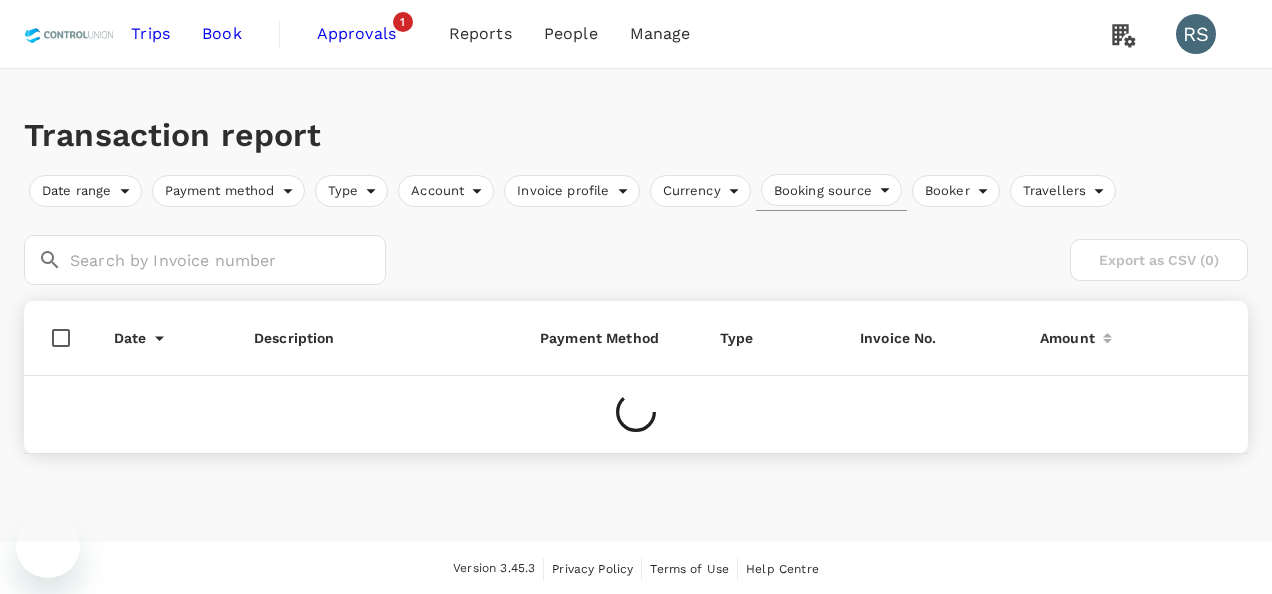 scroll, scrollTop: 0, scrollLeft: 0, axis: both 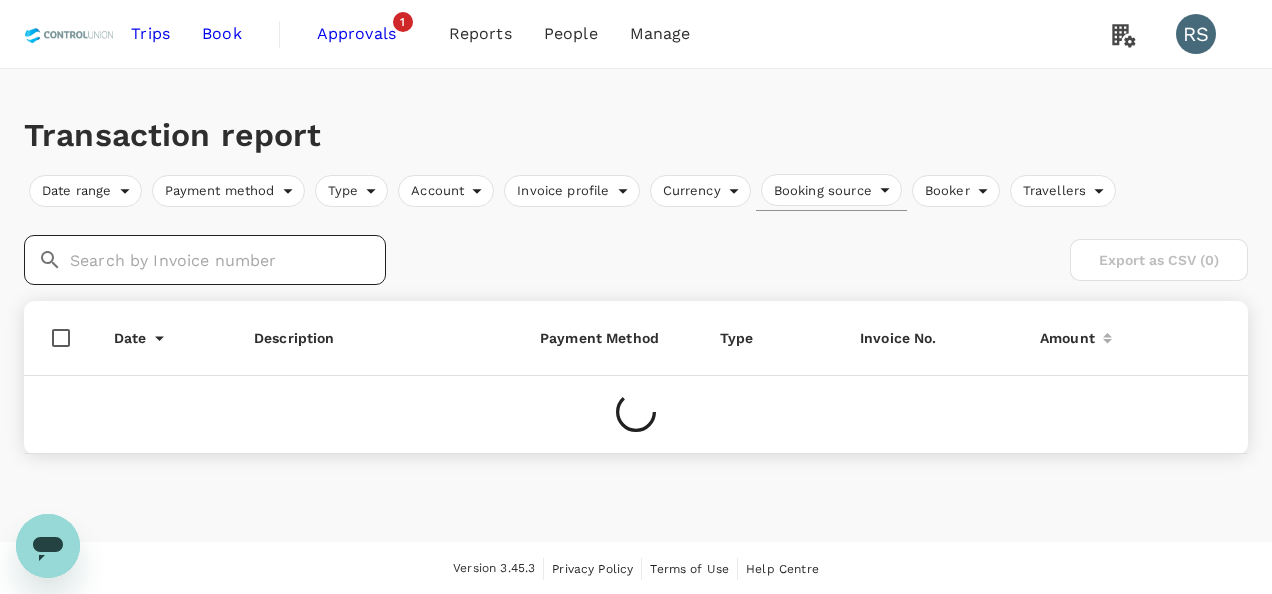 click at bounding box center [228, 260] 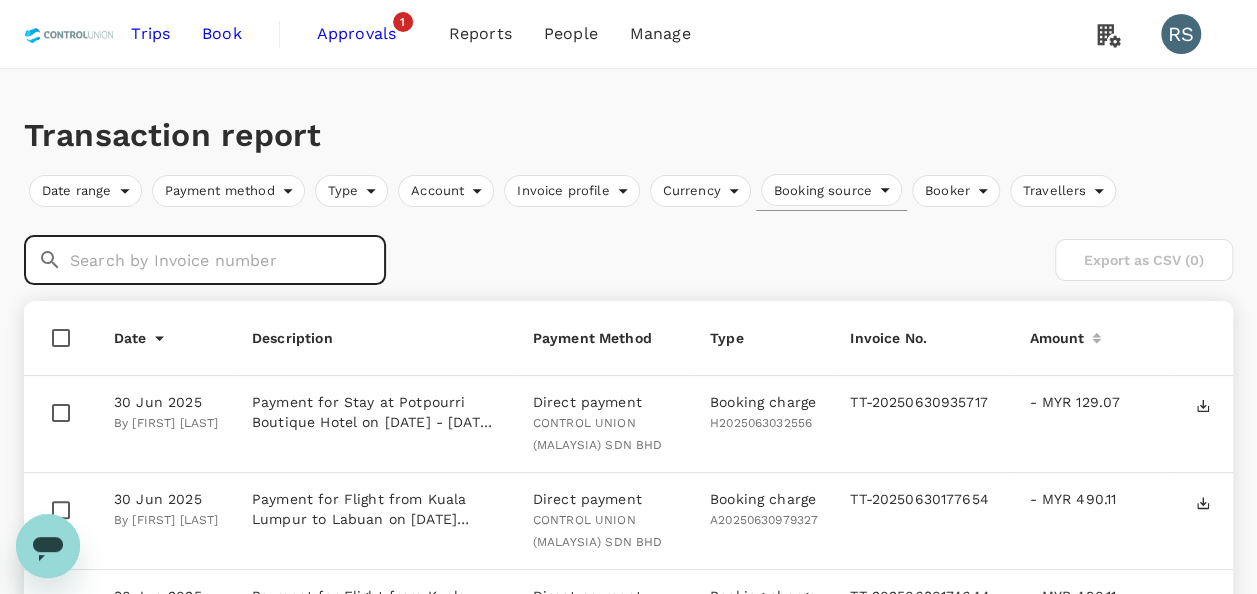 paste on "A20250630113910" 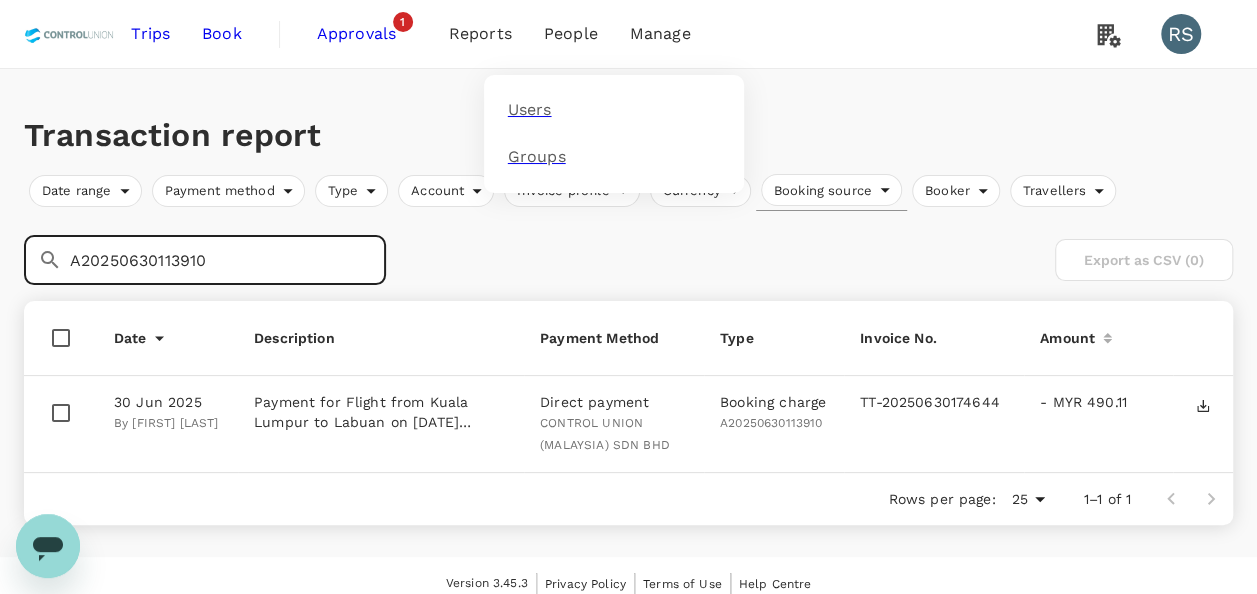 type on "A20250630113910" 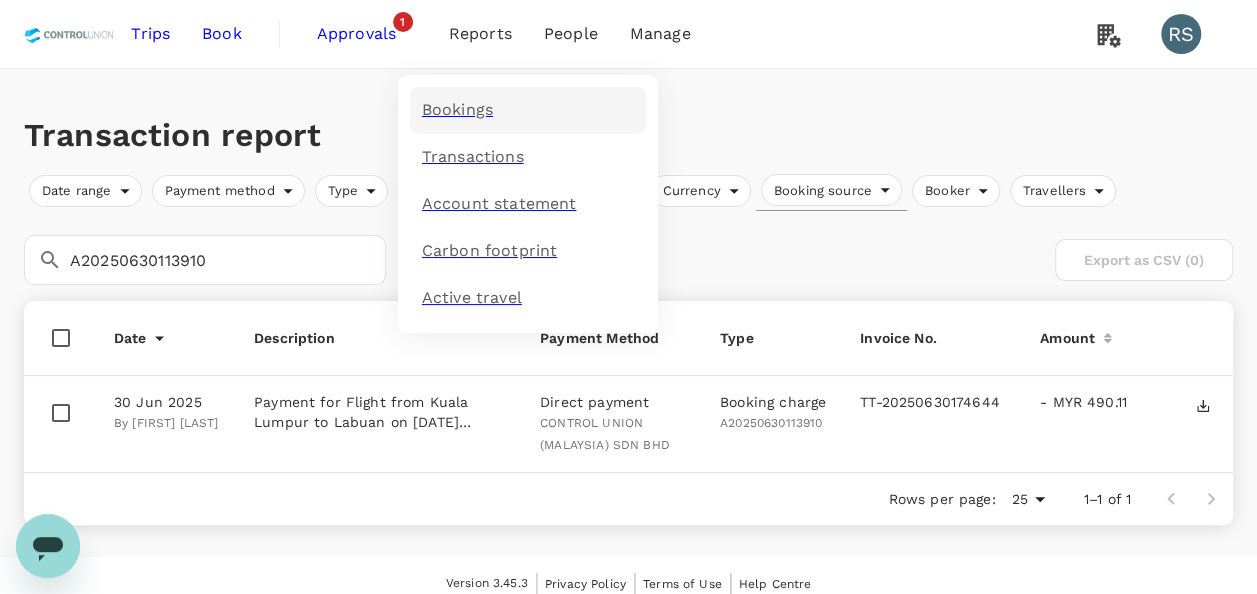 click on "Bookings" at bounding box center [528, 110] 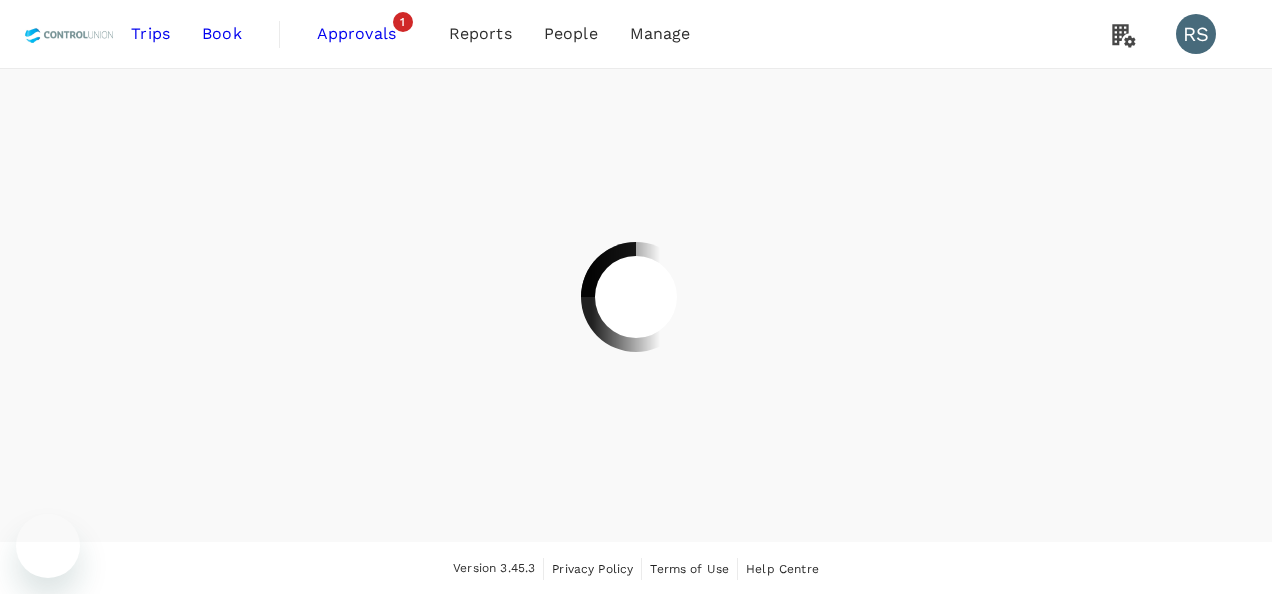 scroll, scrollTop: 0, scrollLeft: 0, axis: both 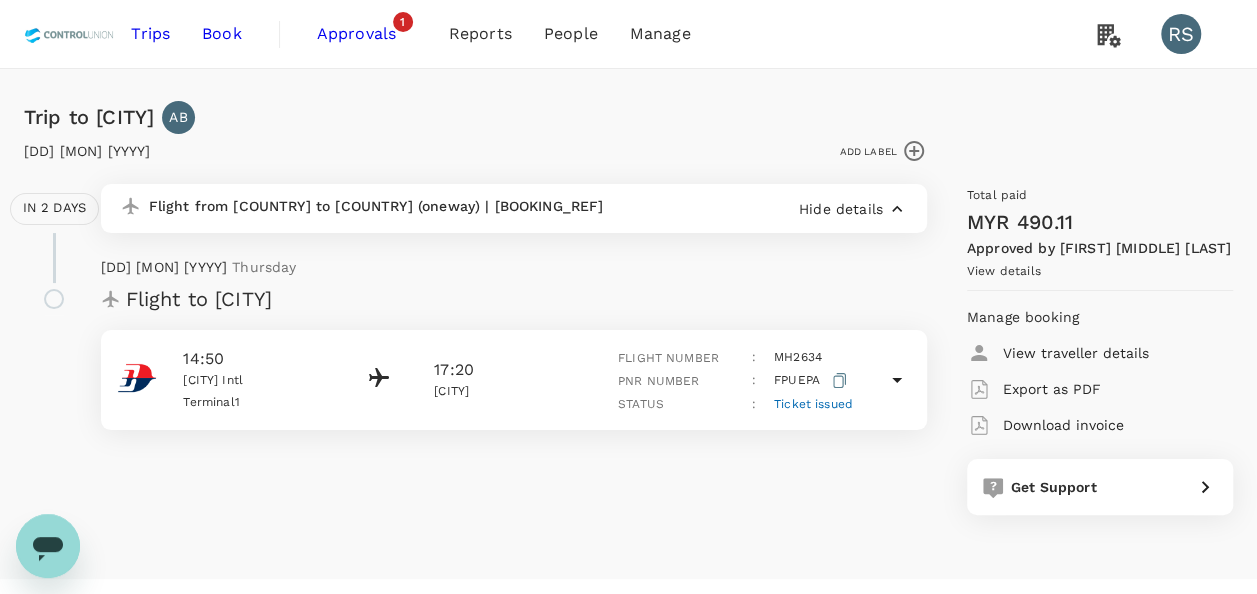 click on "View details" at bounding box center [1004, 271] 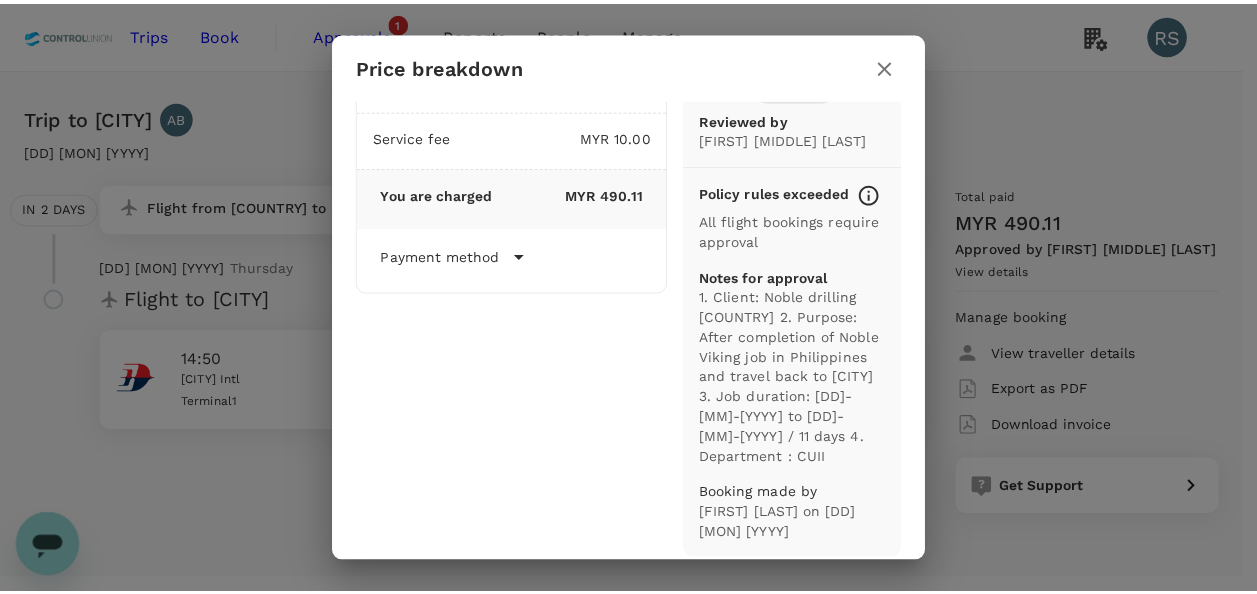 scroll, scrollTop: 0, scrollLeft: 0, axis: both 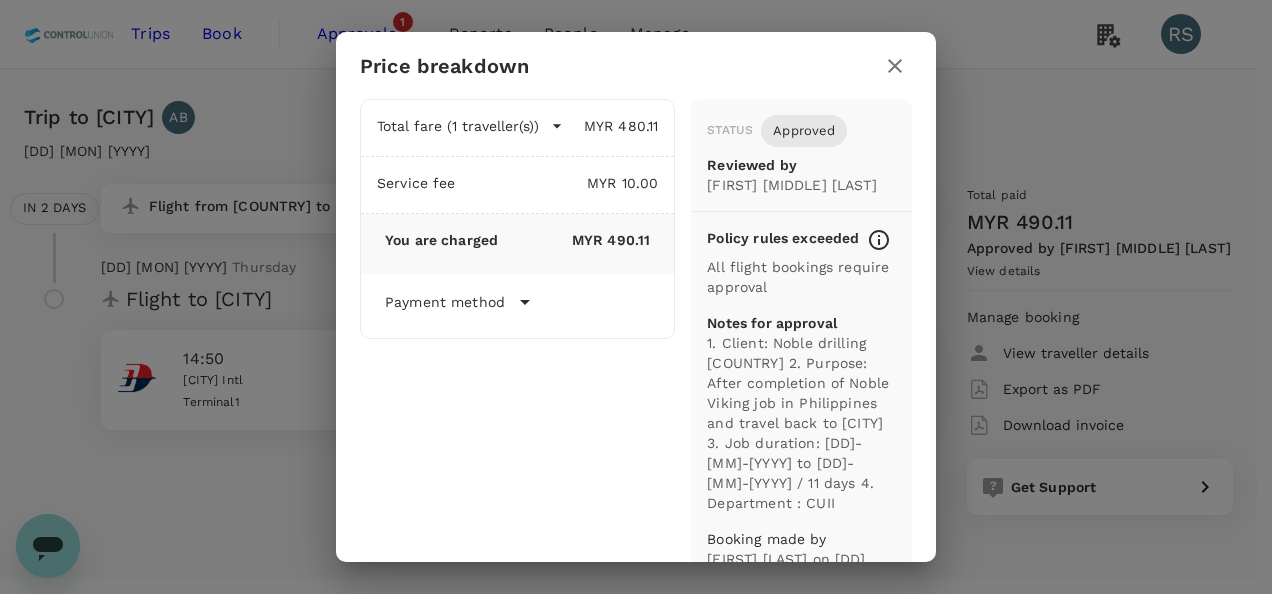 click at bounding box center [895, 66] 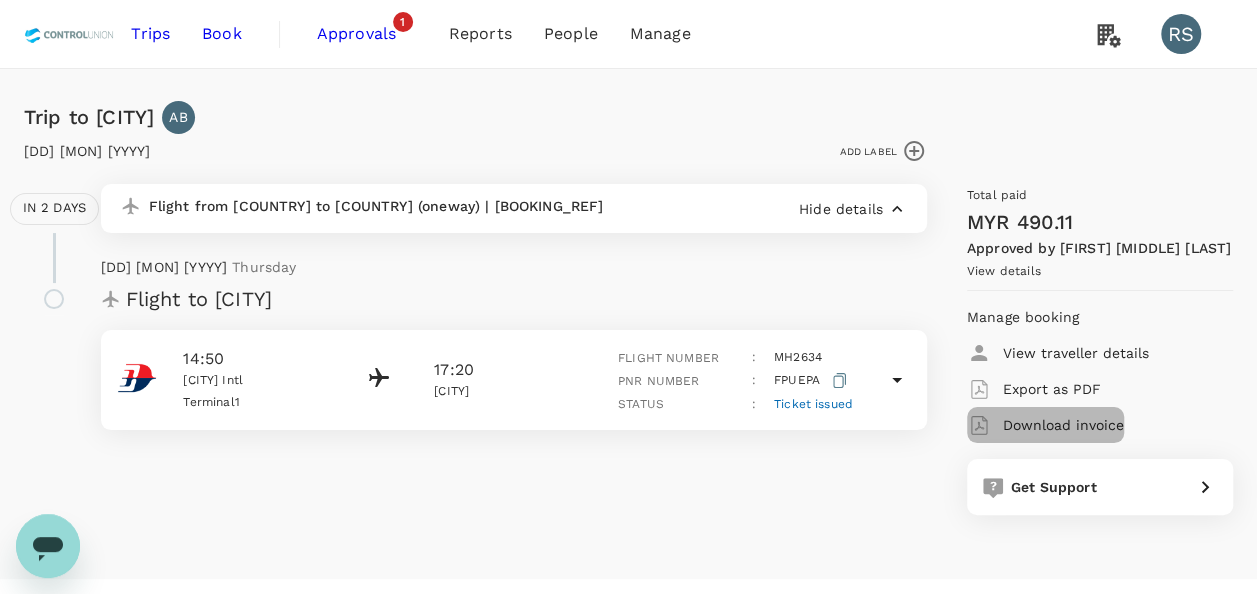 click on "Download invoice" at bounding box center [1076, 353] 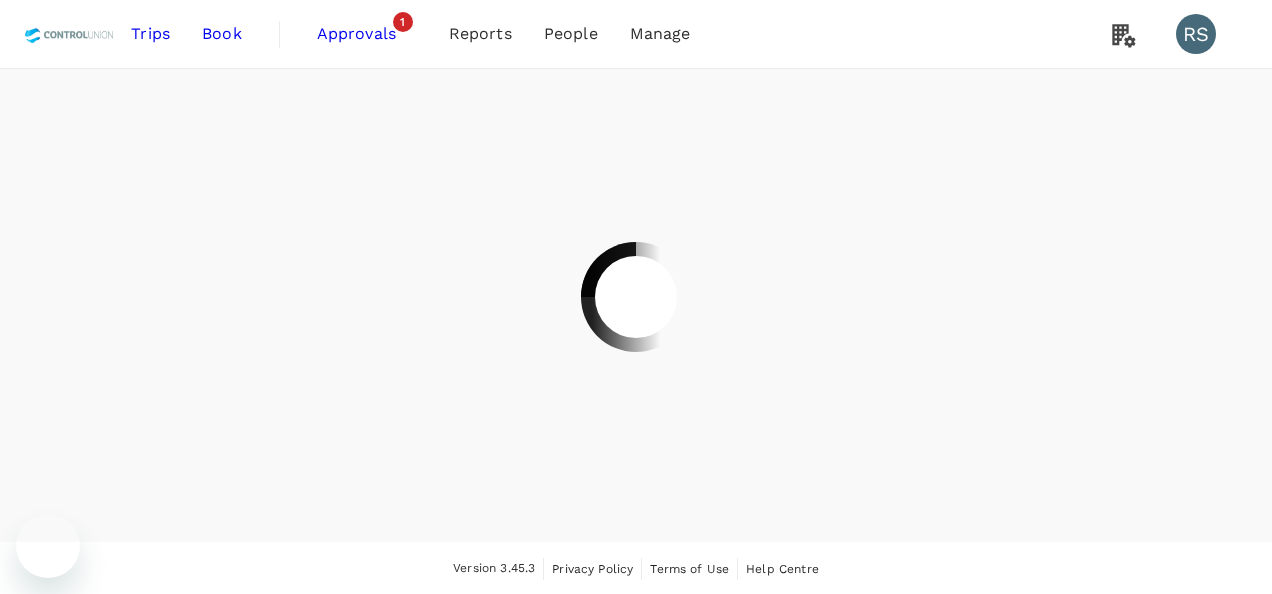 scroll, scrollTop: 0, scrollLeft: 0, axis: both 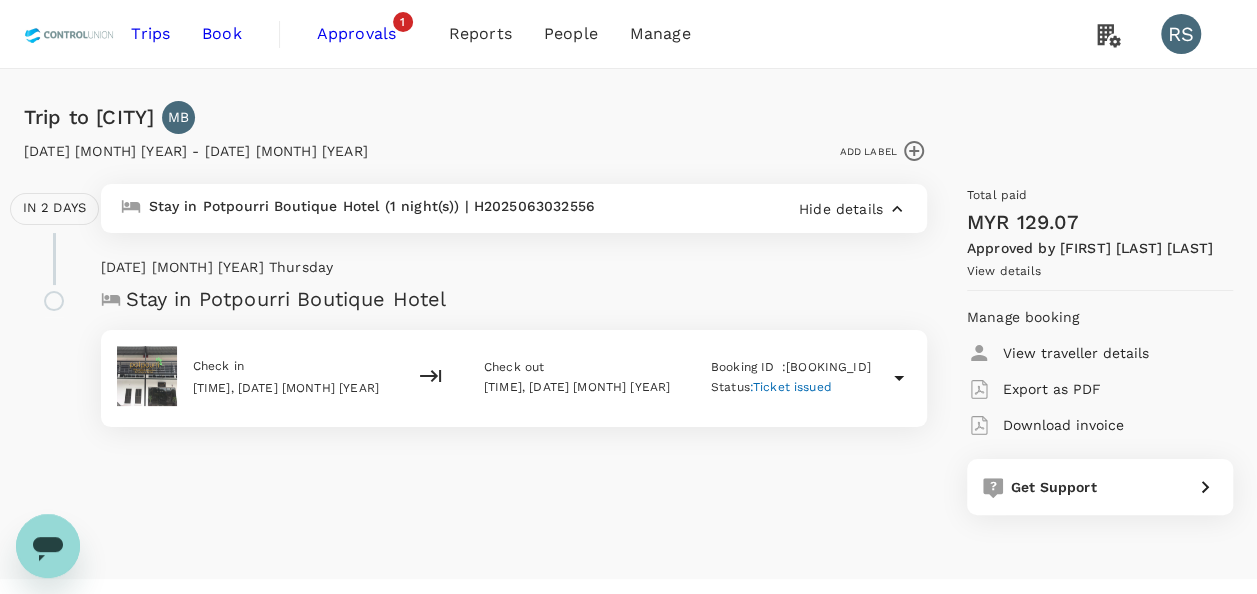 click on "View details" at bounding box center (1004, 271) 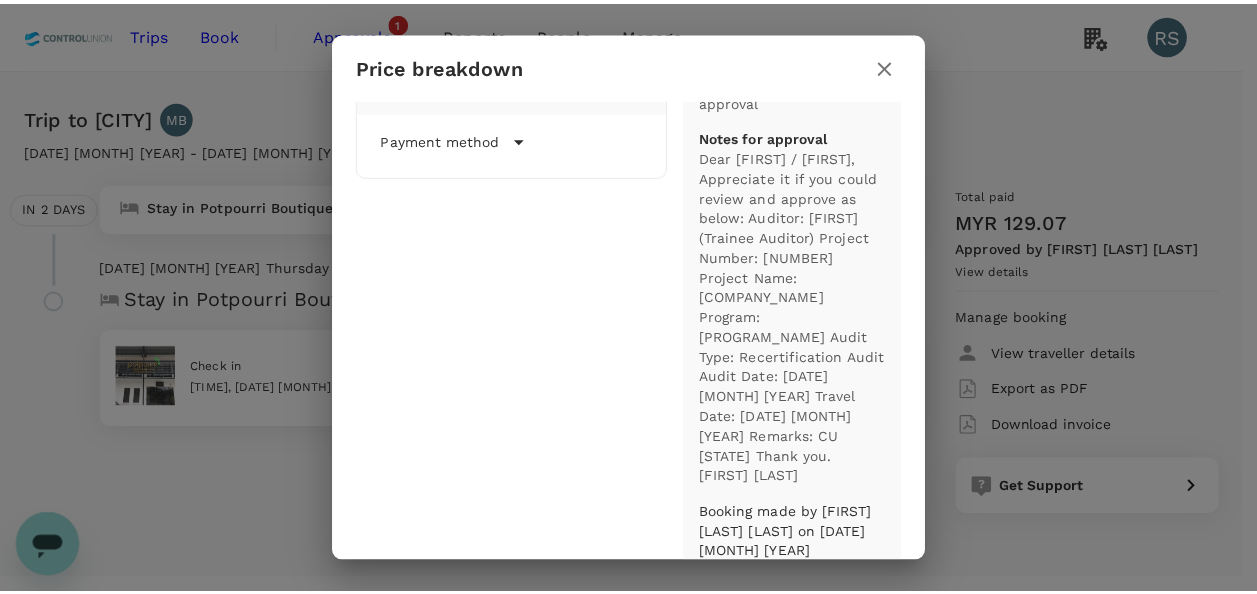 scroll, scrollTop: 0, scrollLeft: 0, axis: both 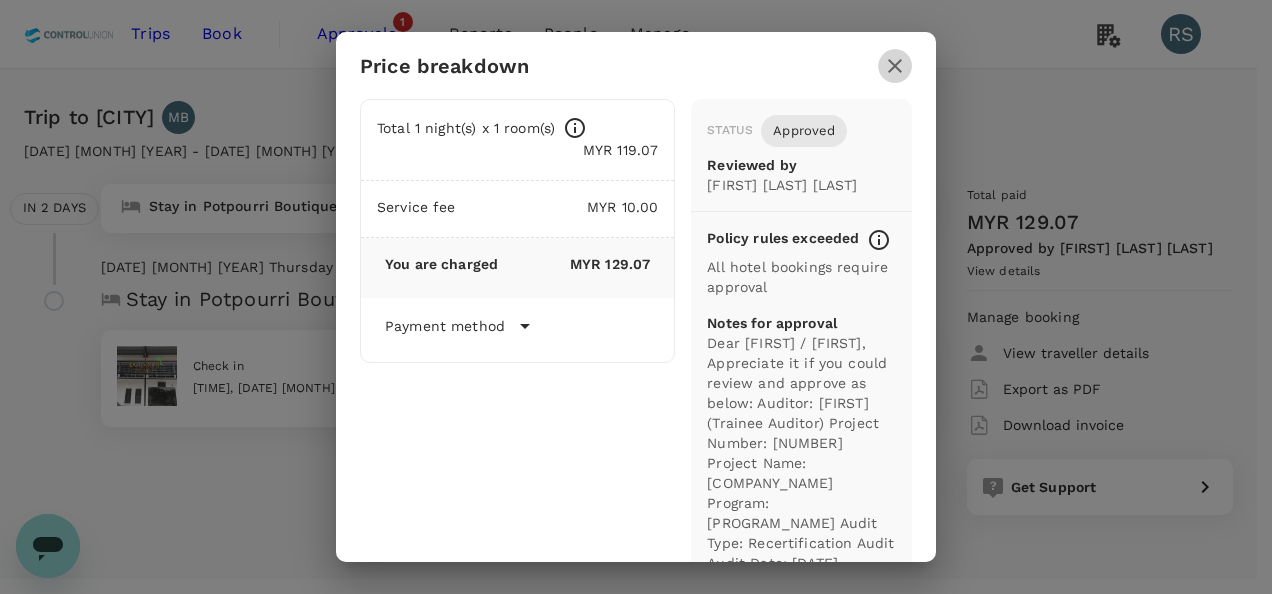 click at bounding box center [895, 66] 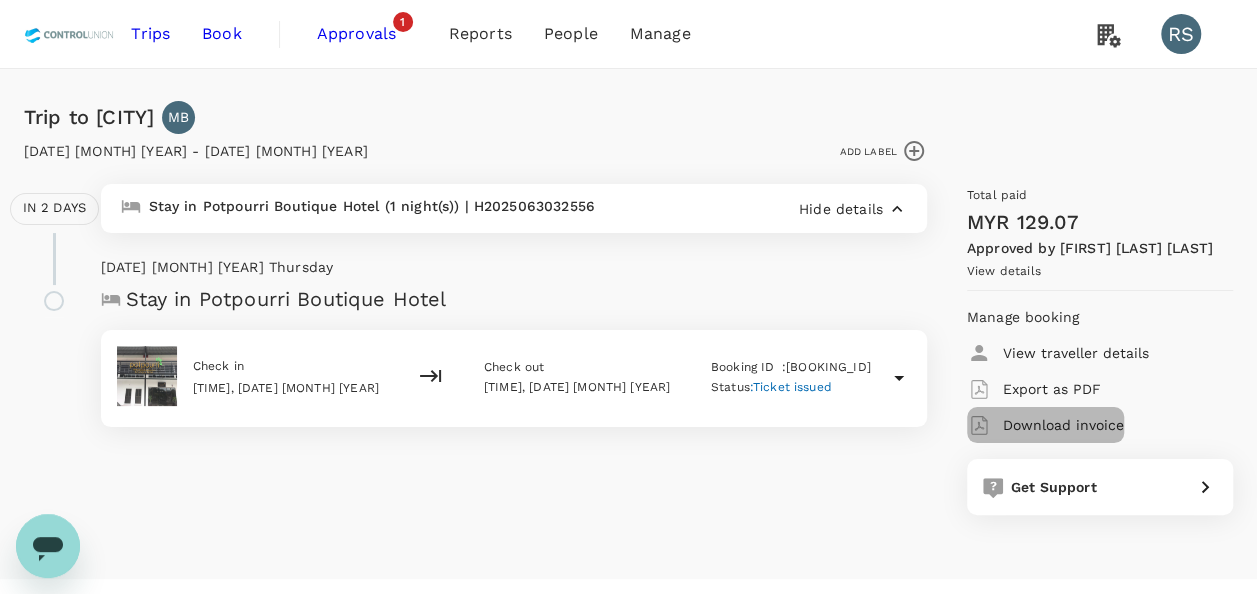 click on "Download invoice" at bounding box center (1076, 353) 